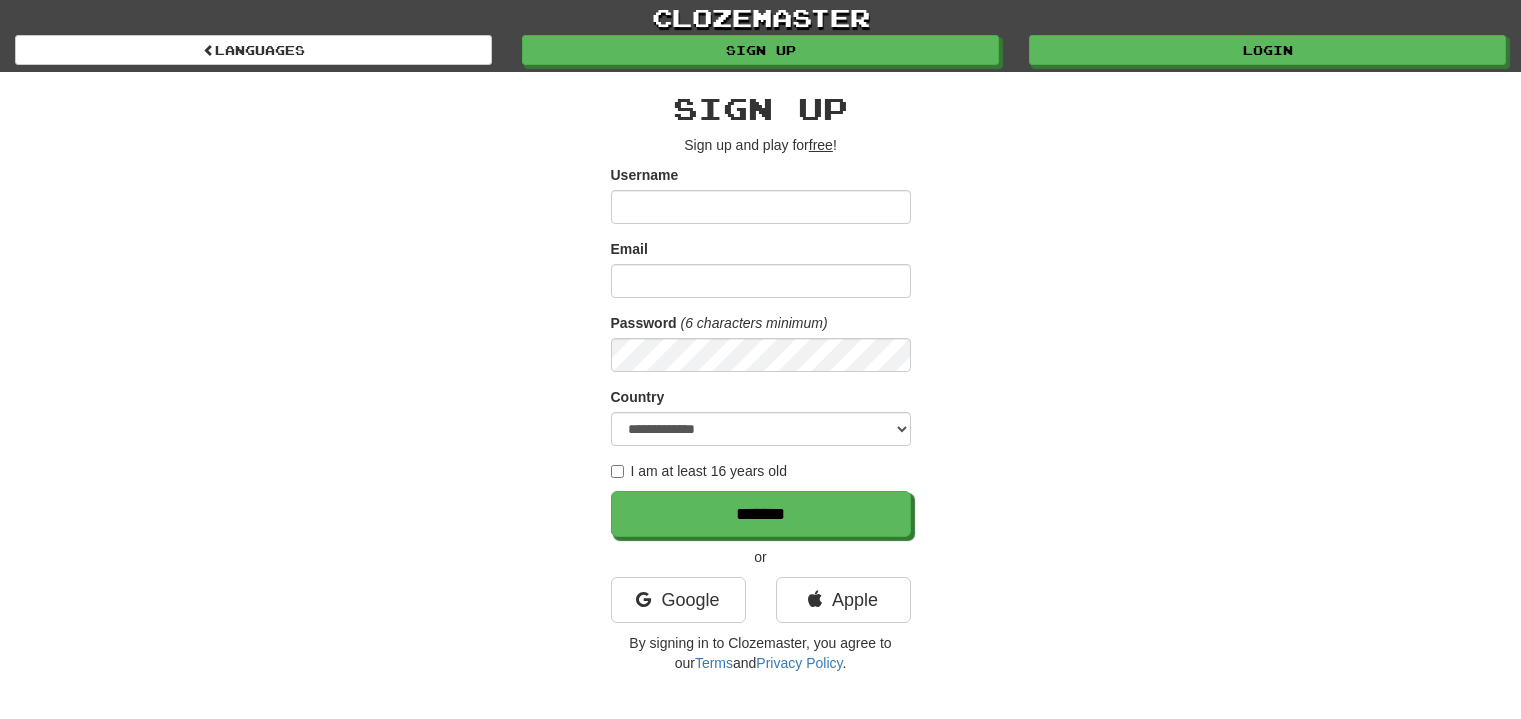 scroll, scrollTop: 0, scrollLeft: 0, axis: both 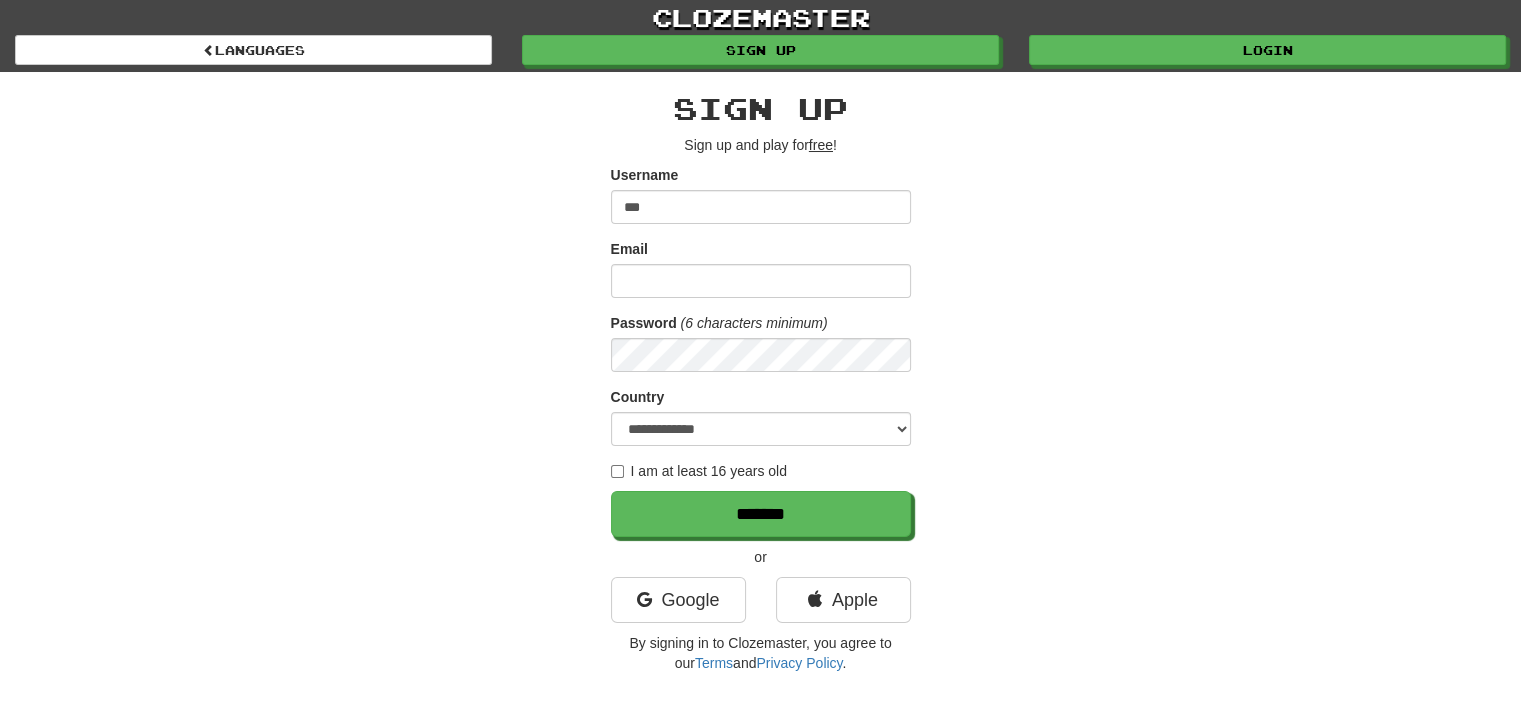 type on "***" 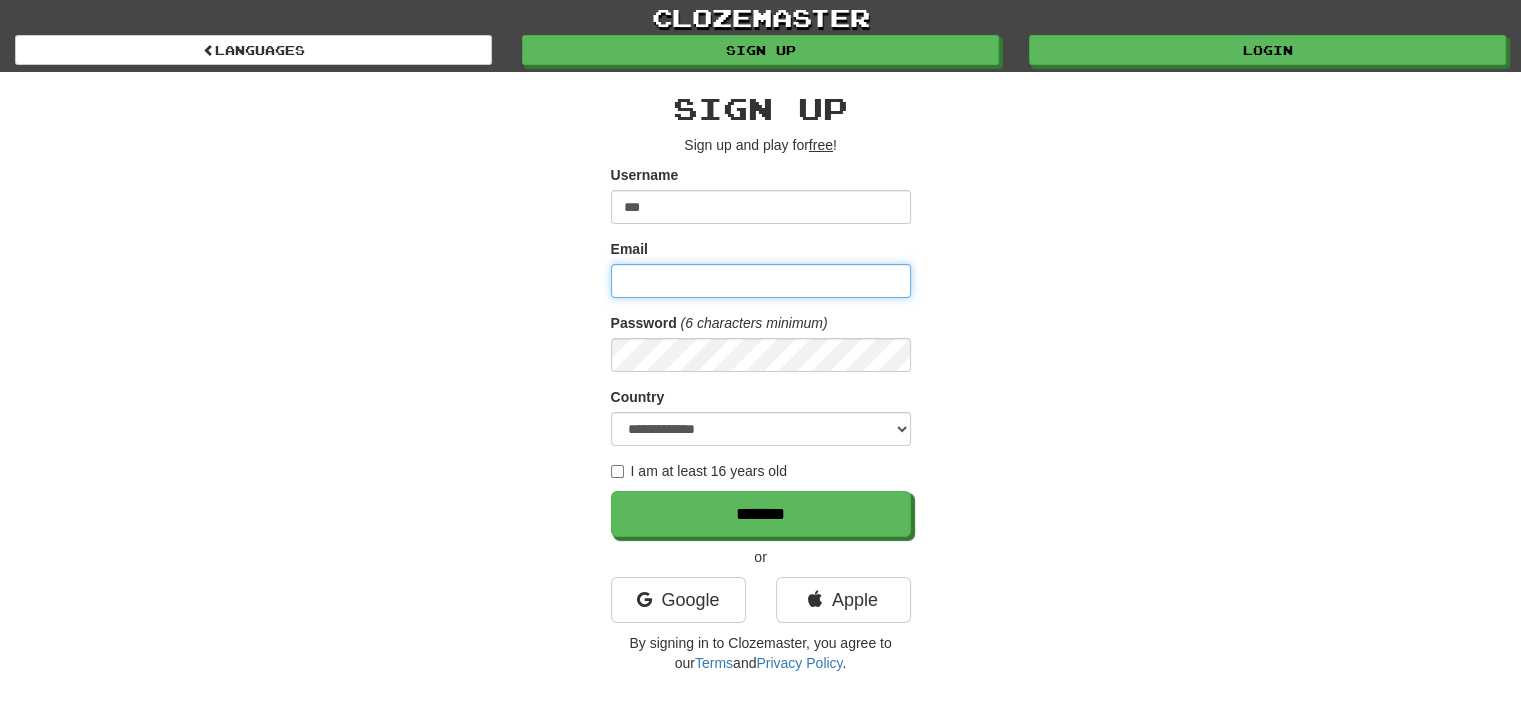 click on "Email" at bounding box center [761, 281] 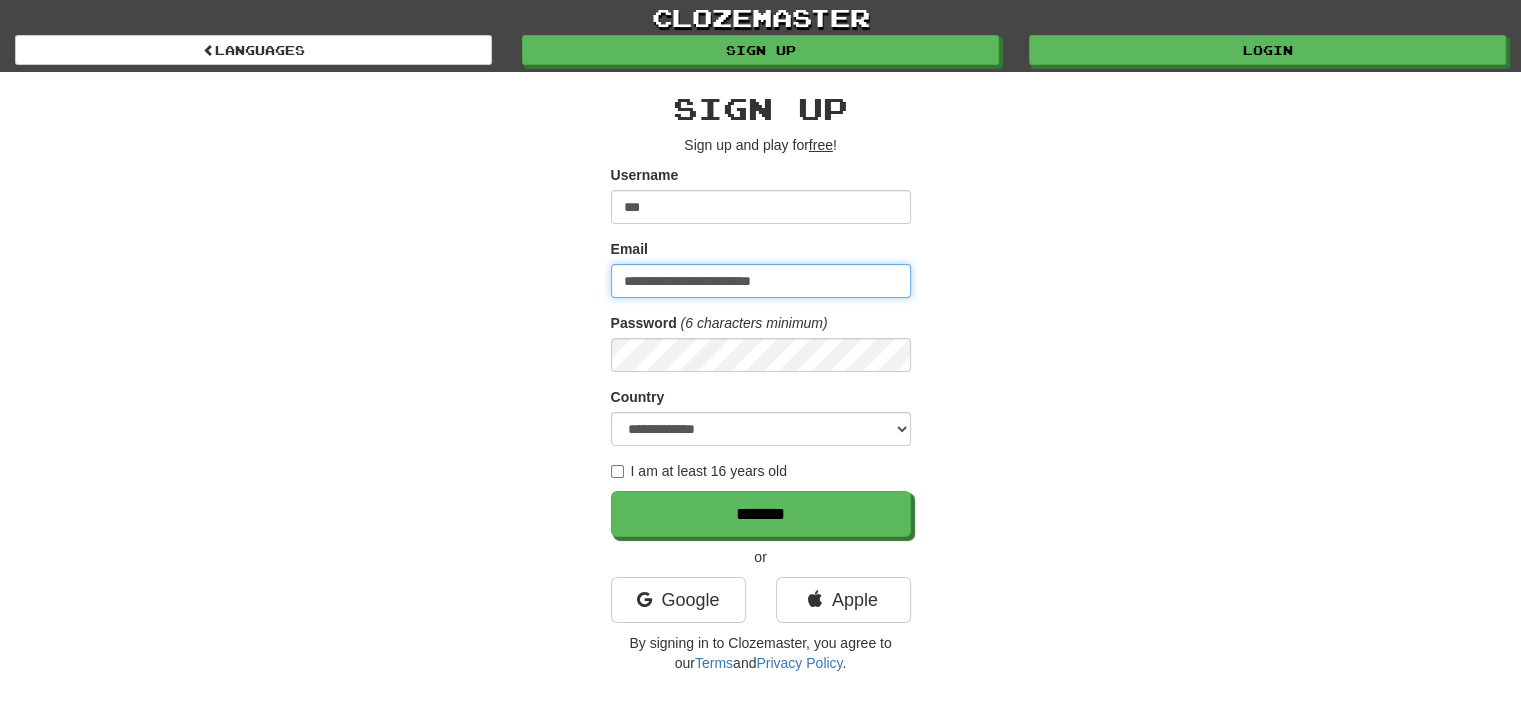 type on "**********" 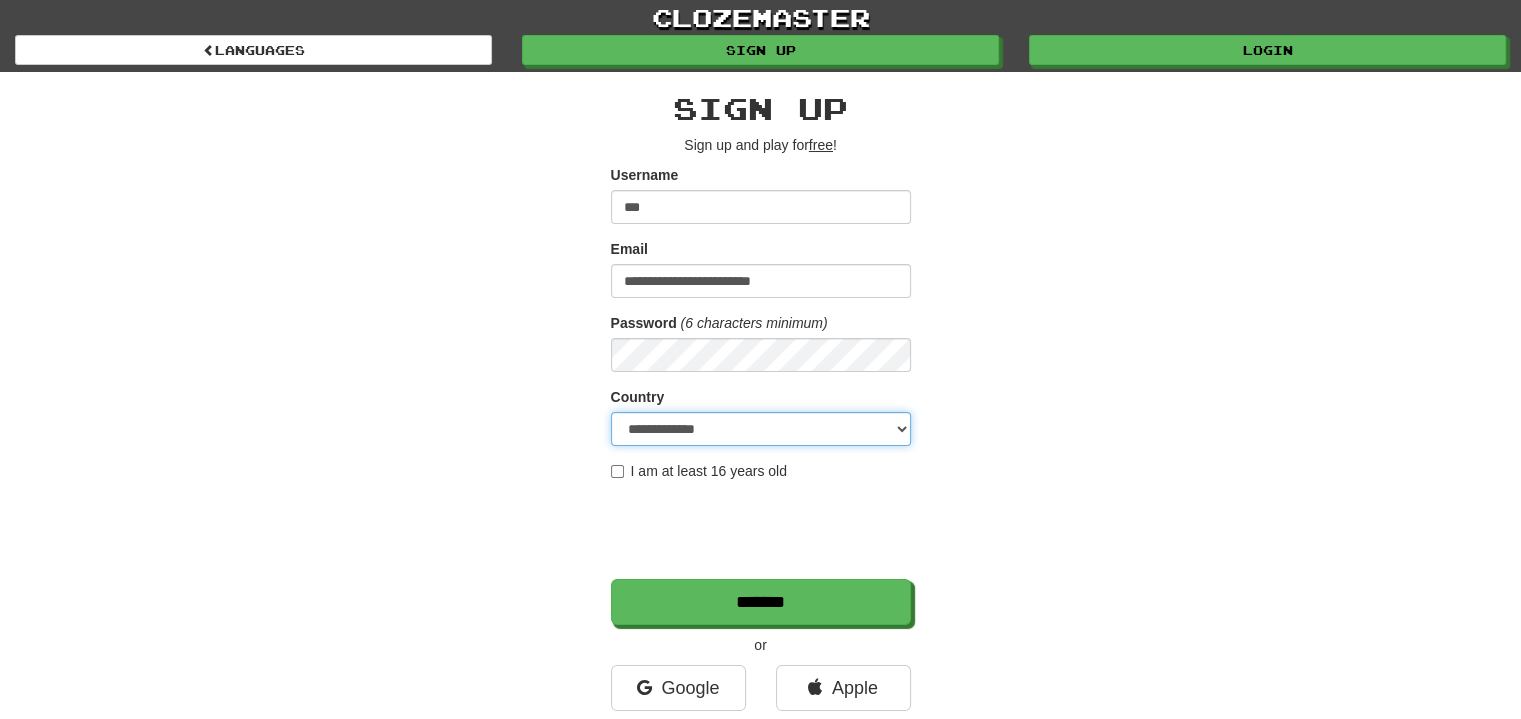 click on "**********" at bounding box center (761, 429) 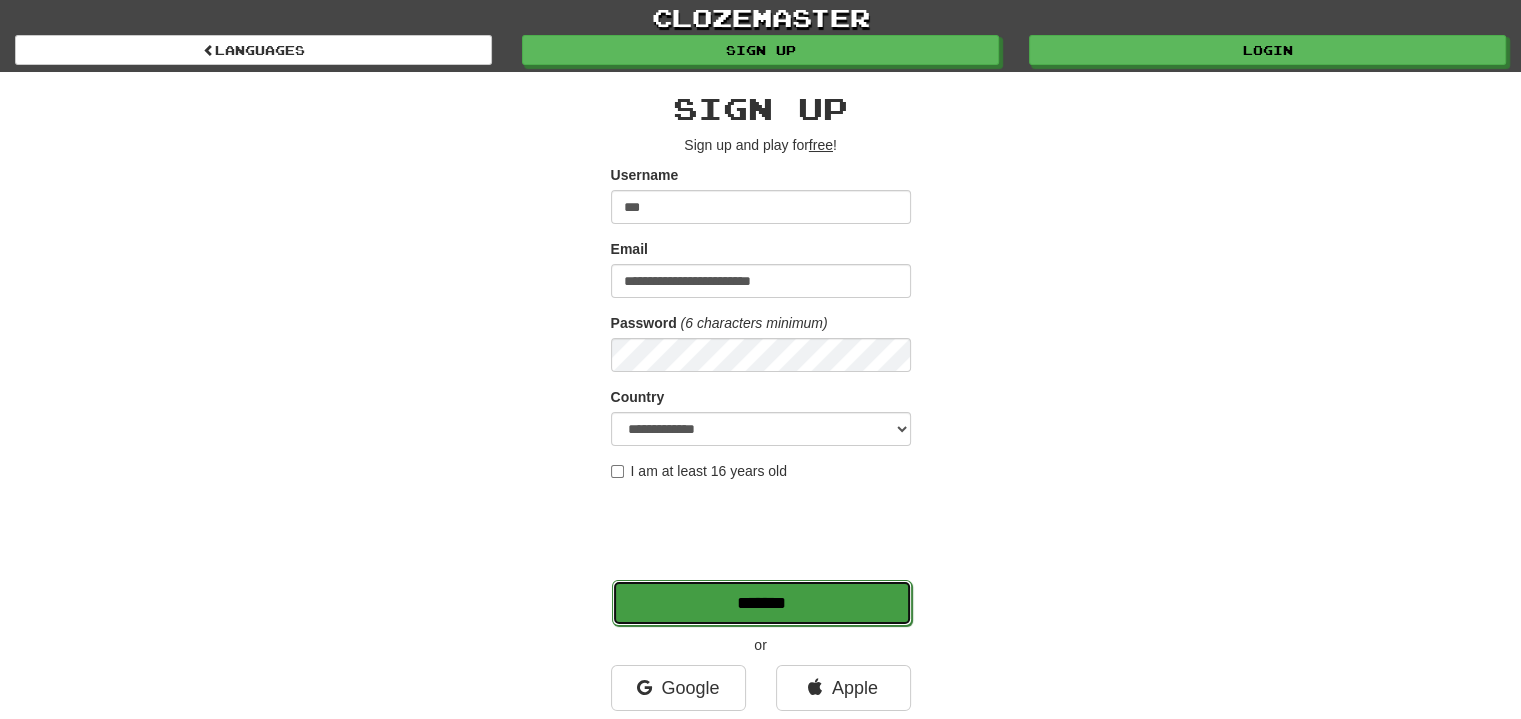 click on "*******" at bounding box center (762, 603) 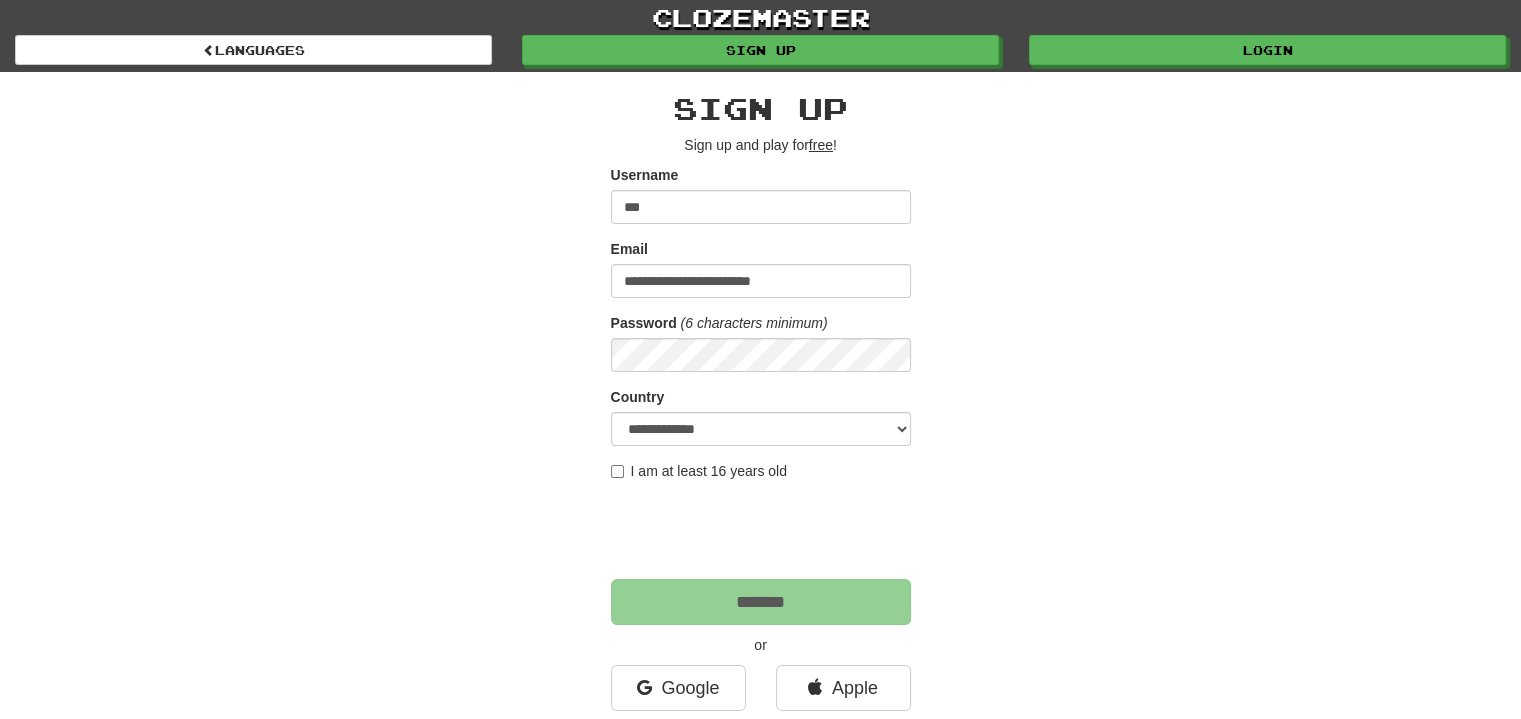 scroll, scrollTop: 260, scrollLeft: 0, axis: vertical 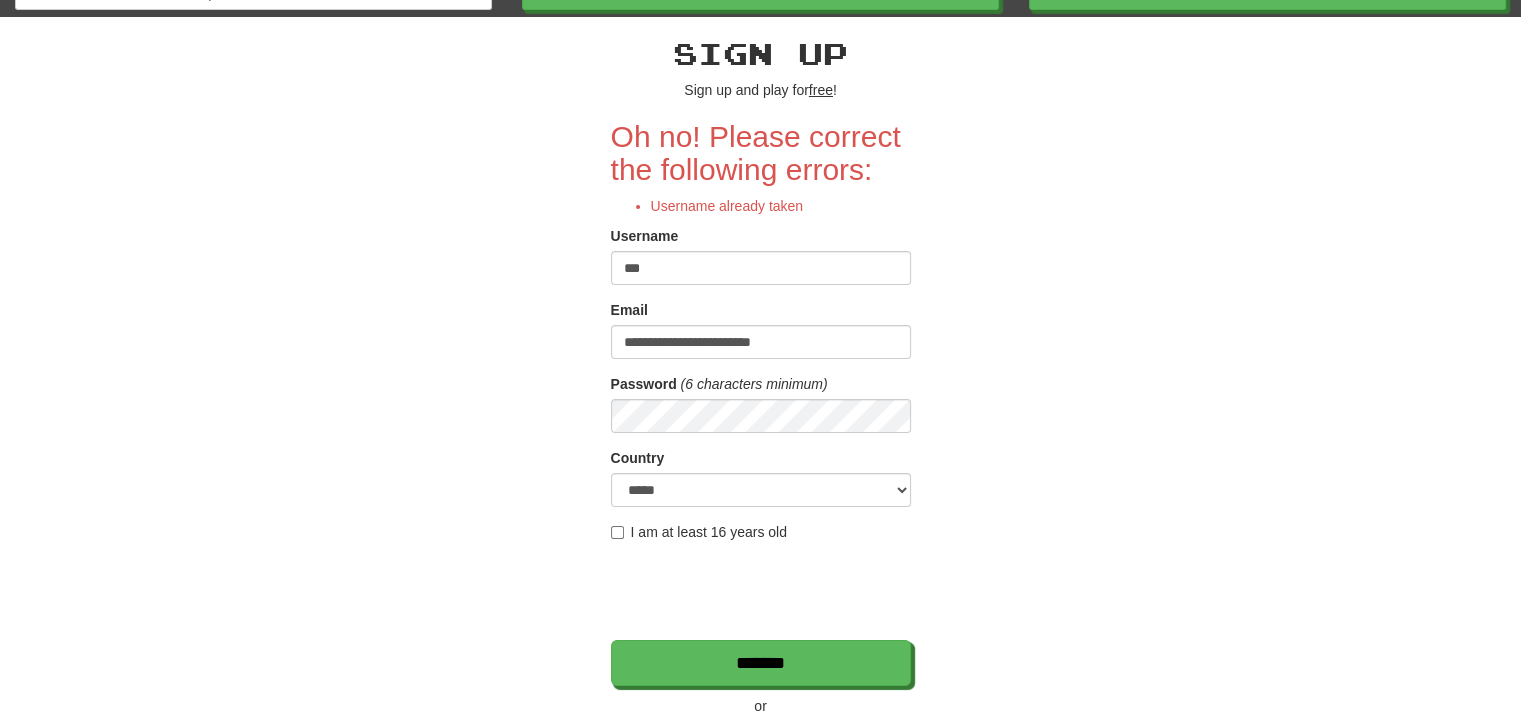 click on "***" at bounding box center [761, 268] 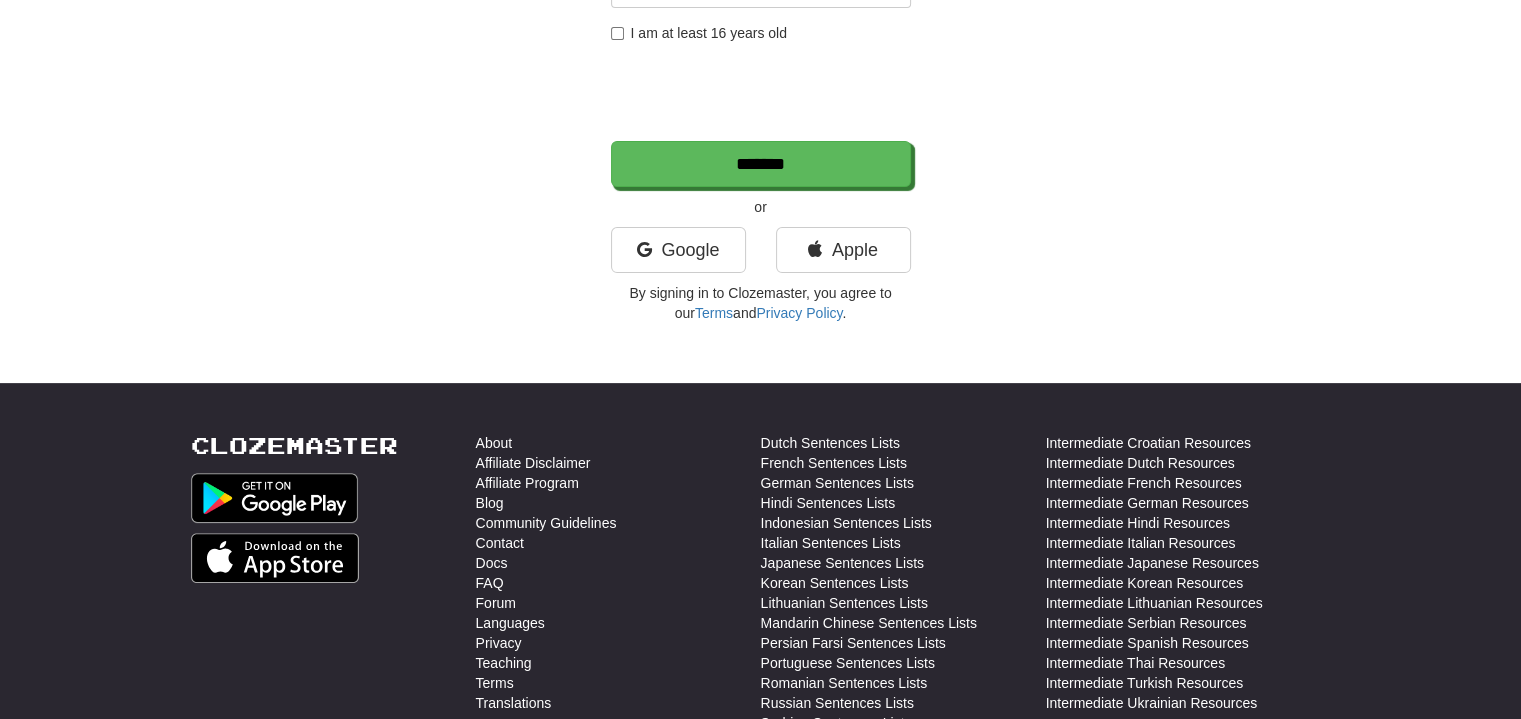 scroll, scrollTop: 592, scrollLeft: 0, axis: vertical 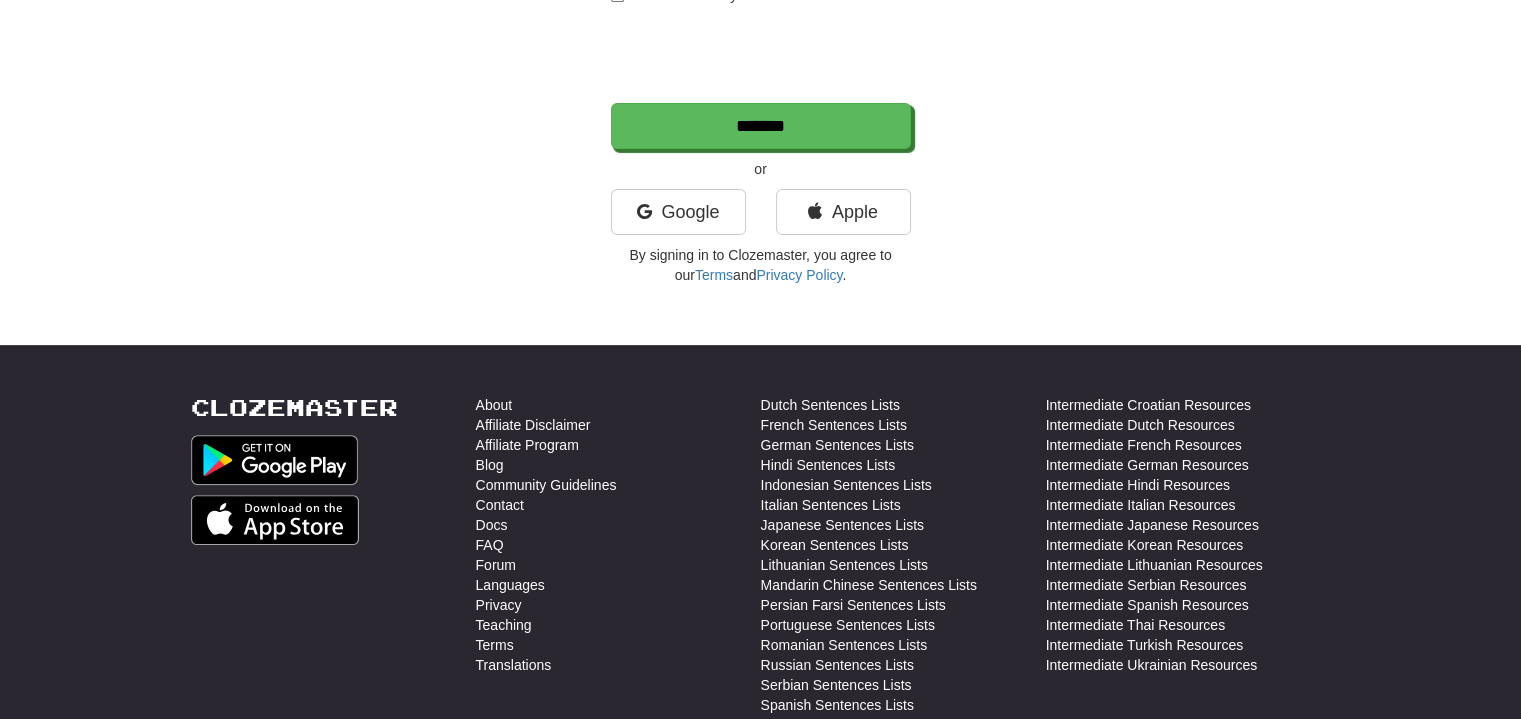 type on "******" 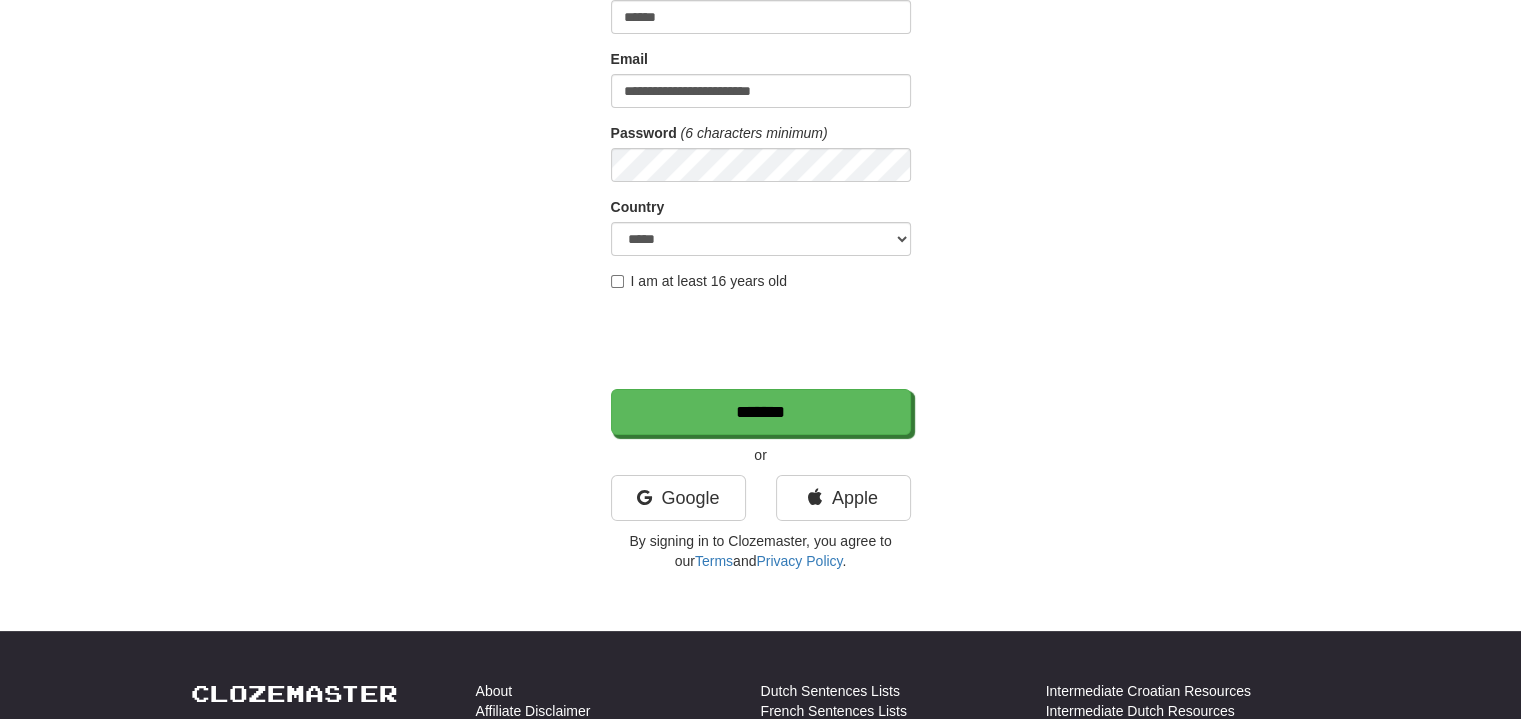 scroll, scrollTop: 299, scrollLeft: 0, axis: vertical 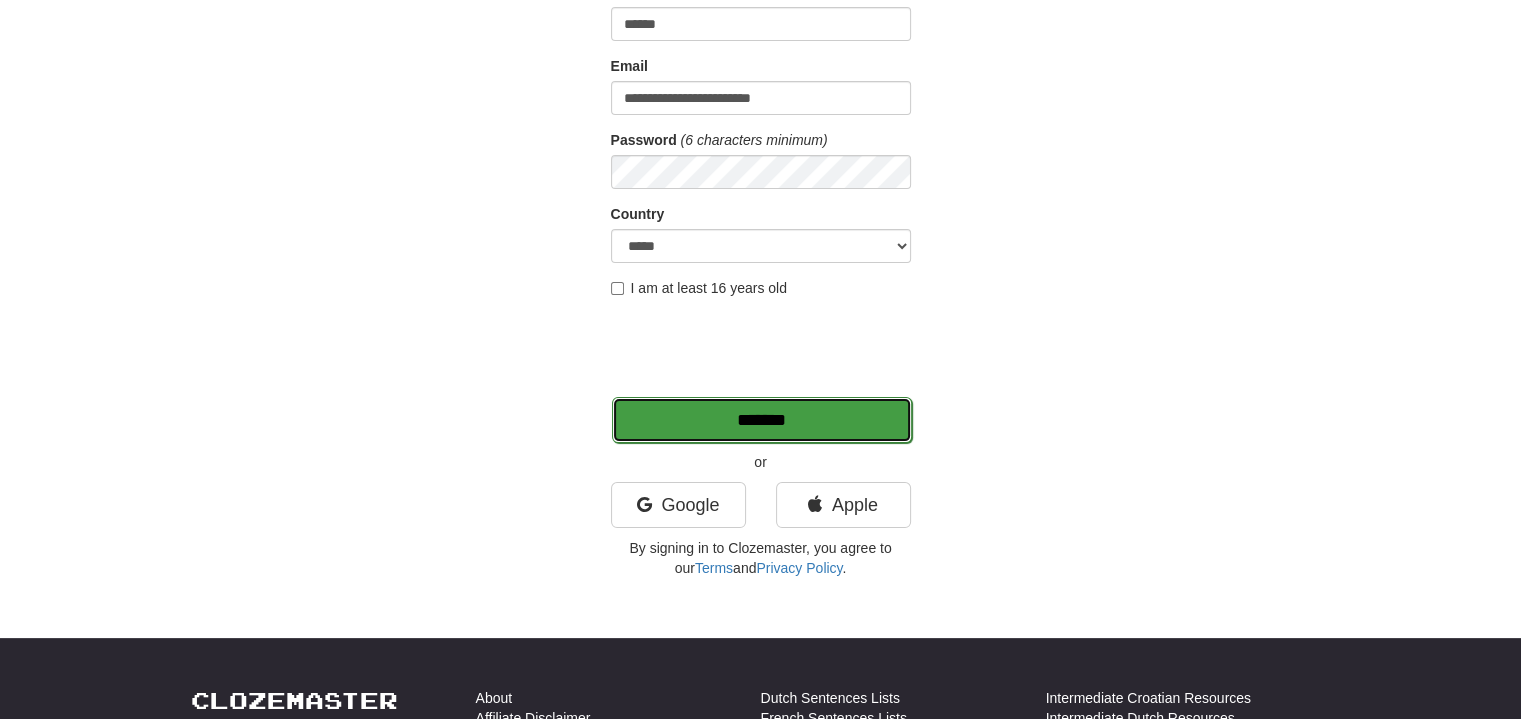 click on "*******" at bounding box center [762, 420] 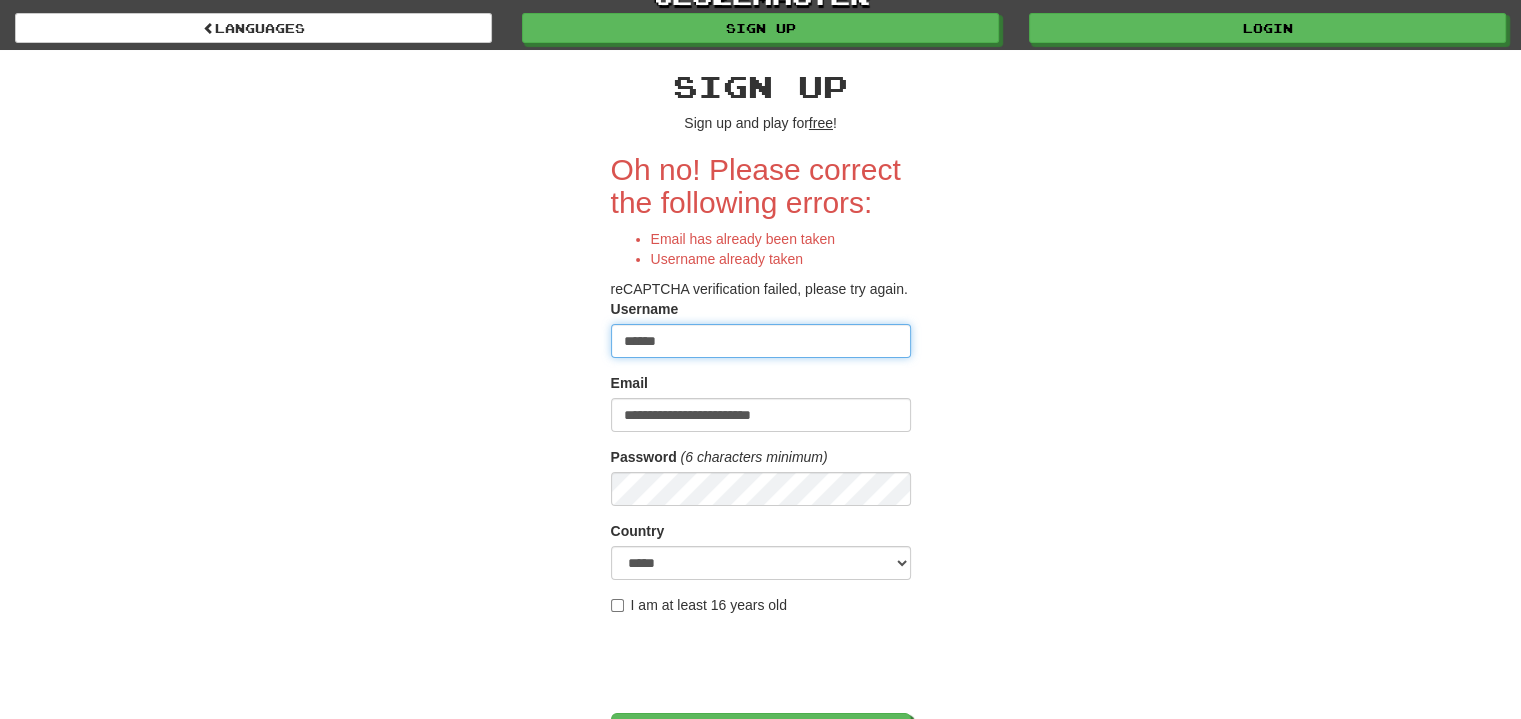 scroll, scrollTop: 16, scrollLeft: 0, axis: vertical 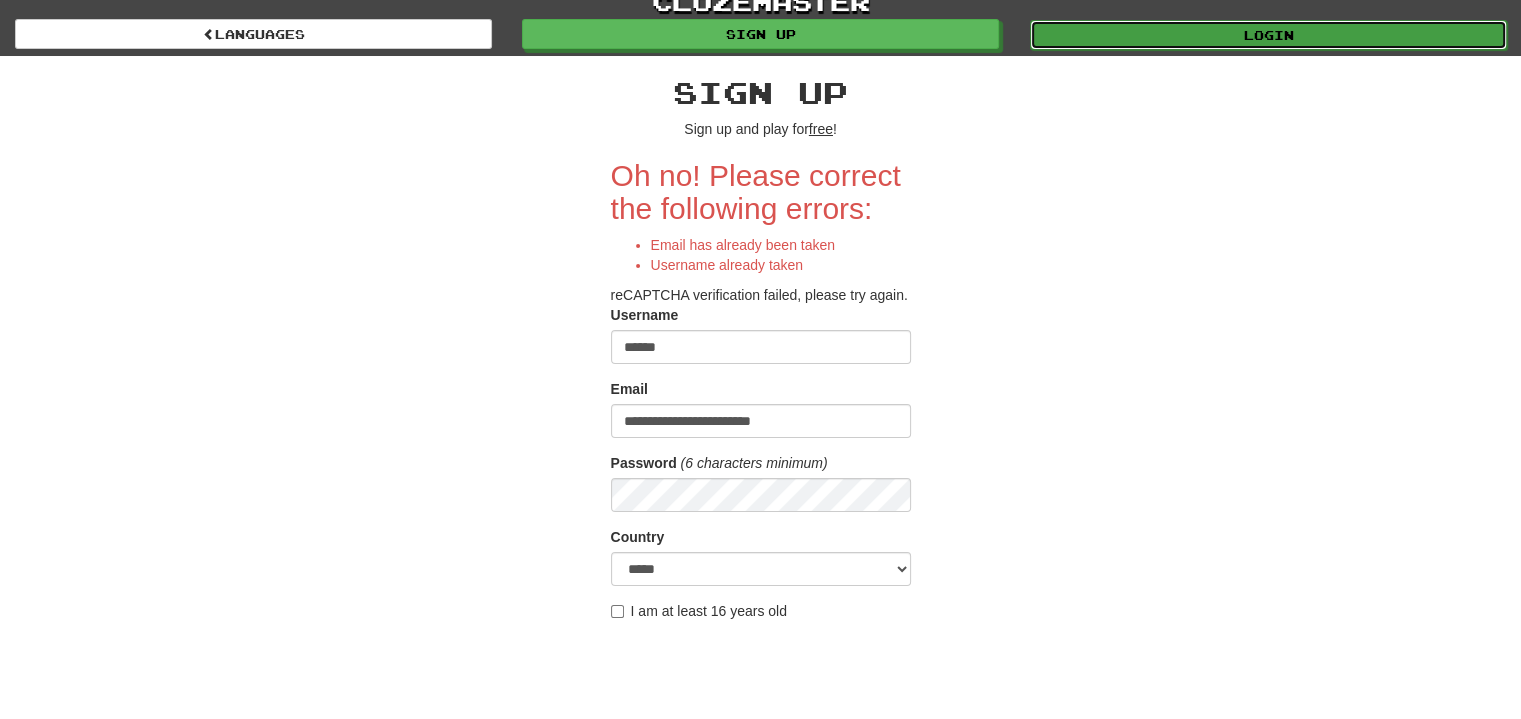 click on "Login" at bounding box center (1268, 35) 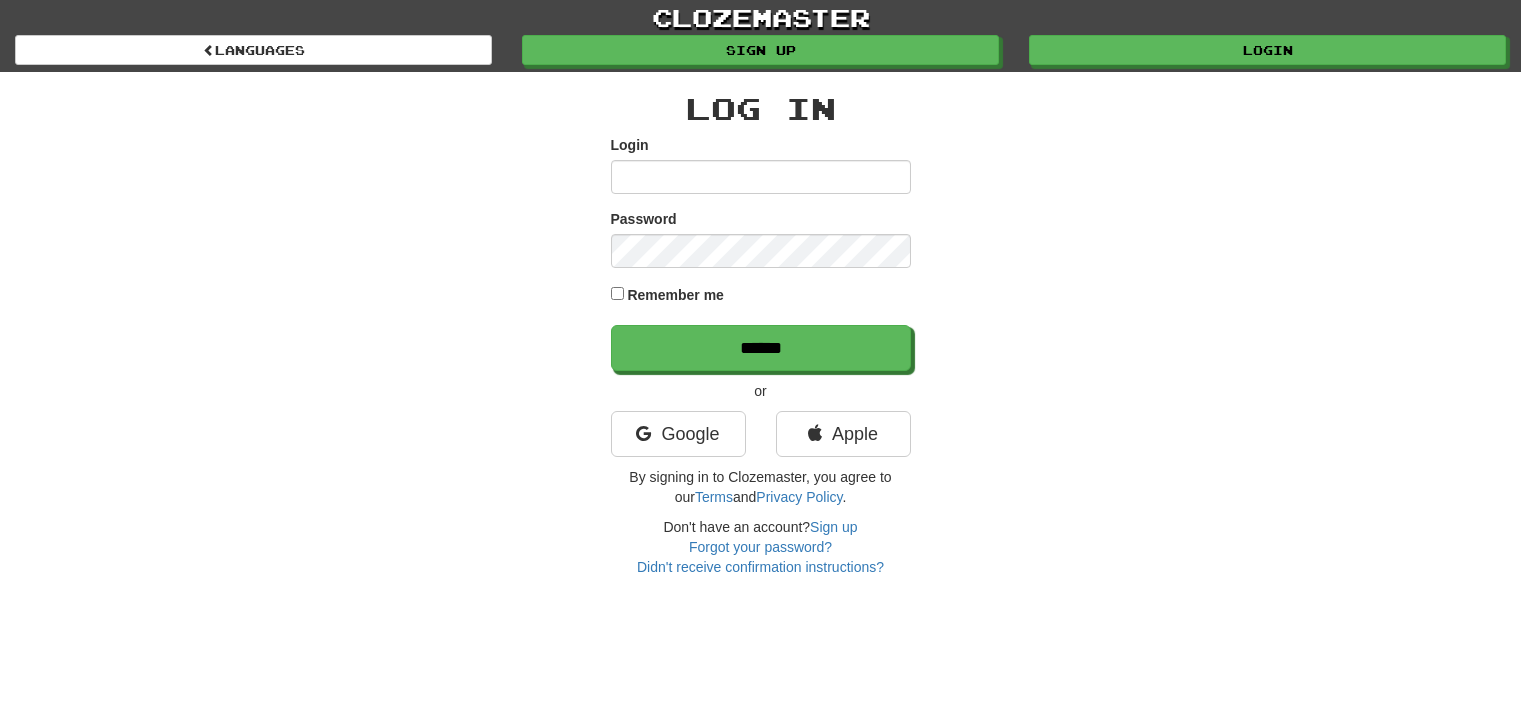 scroll, scrollTop: 0, scrollLeft: 0, axis: both 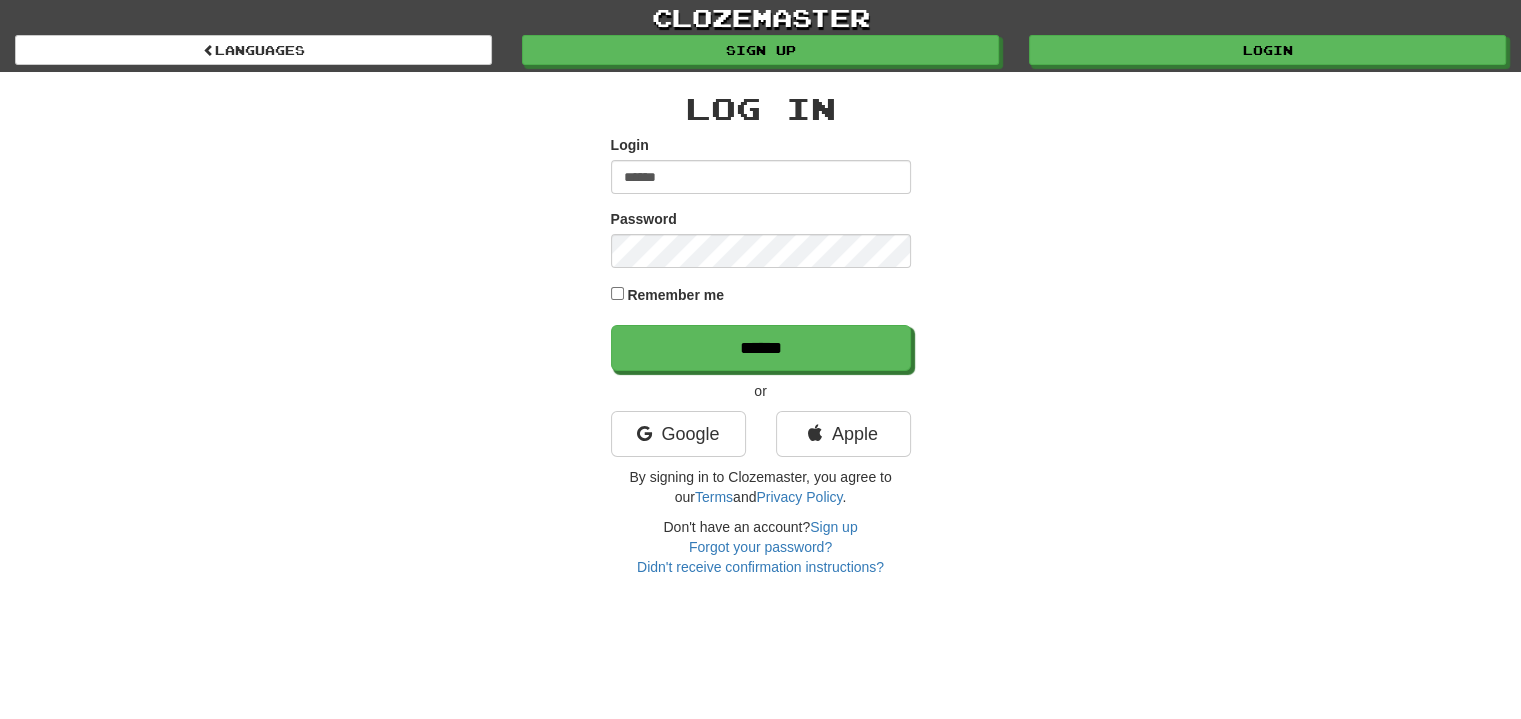 type on "******" 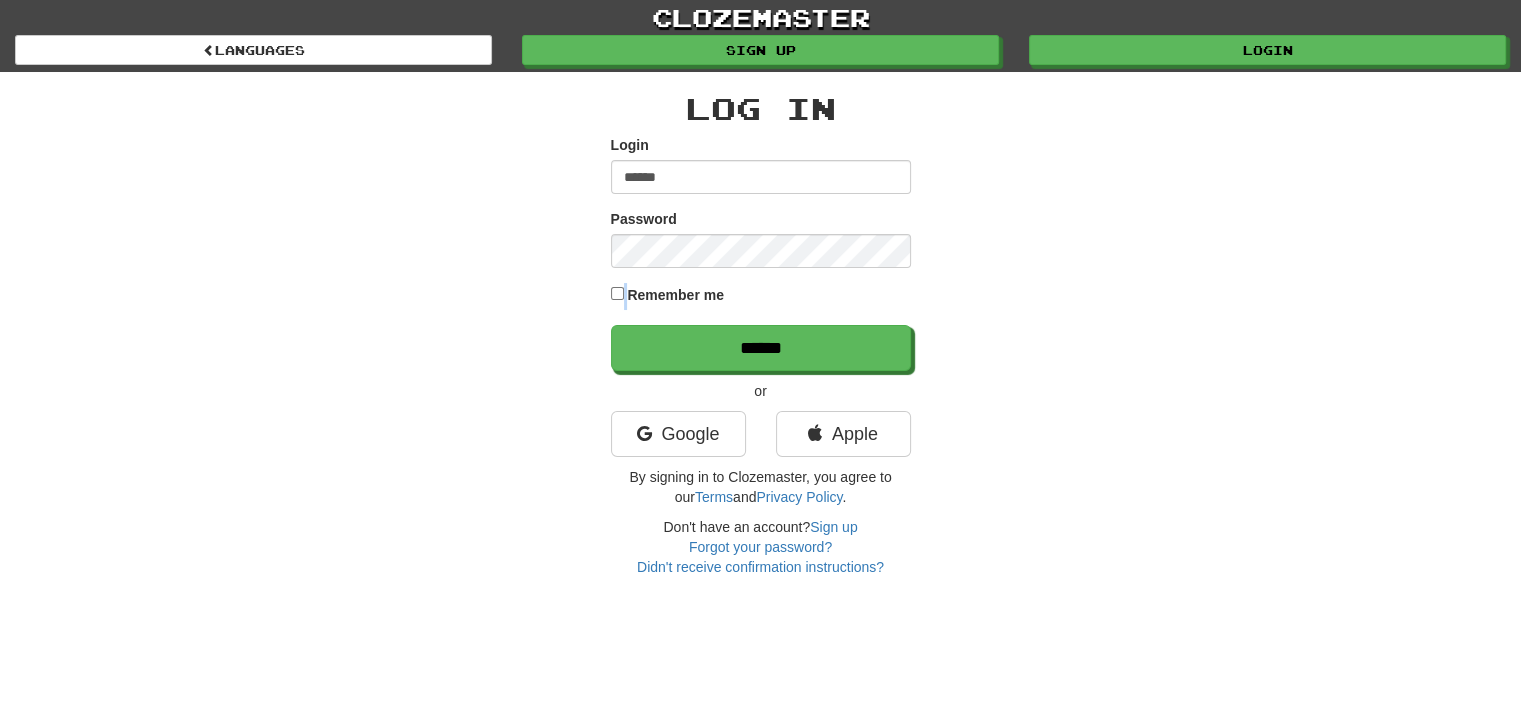 click on "Log In
Login
******
Password
Remember me
******
or
Google
Apple
By signing in to Clozemaster, you agree to our  Terms  and  Privacy Policy .
Don't have an account?  Sign up
Forgot your password?
Didn't receive confirmation instructions?" at bounding box center (761, 324) 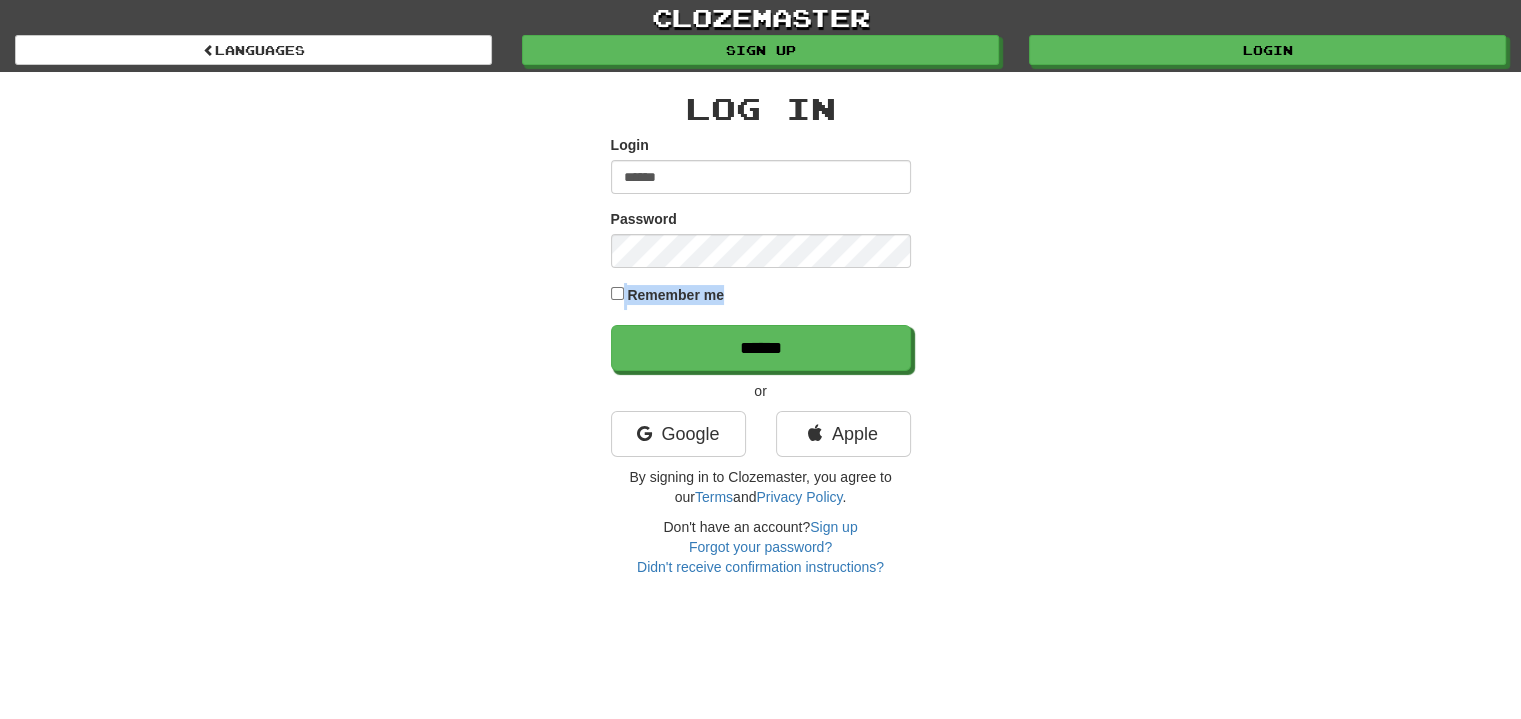 click on "Log In
Login
******
Password
Remember me
******
or
Google
Apple
By signing in to Clozemaster, you agree to our  Terms  and  Privacy Policy .
Don't have an account?  Sign up
Forgot your password?
Didn't receive confirmation instructions?" at bounding box center [761, 324] 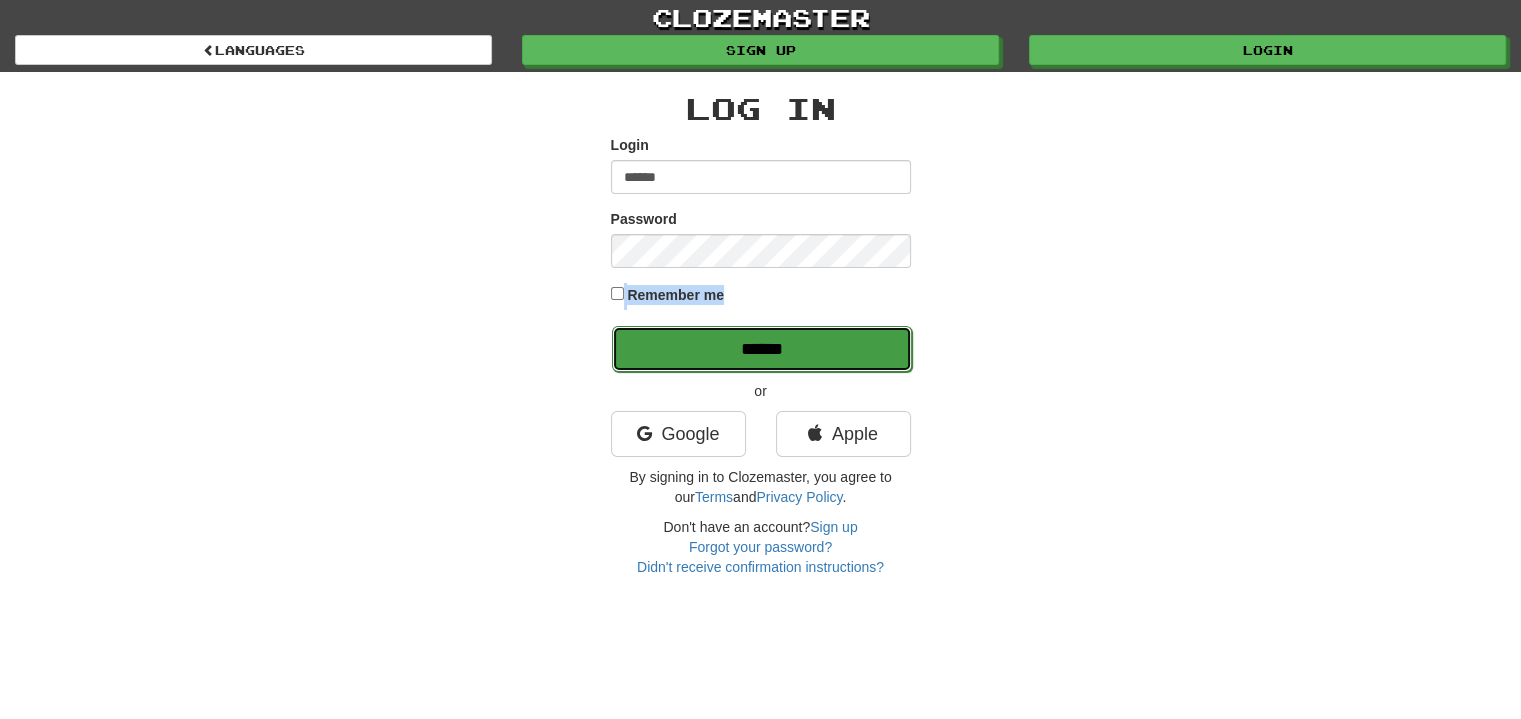 click on "******" at bounding box center [762, 349] 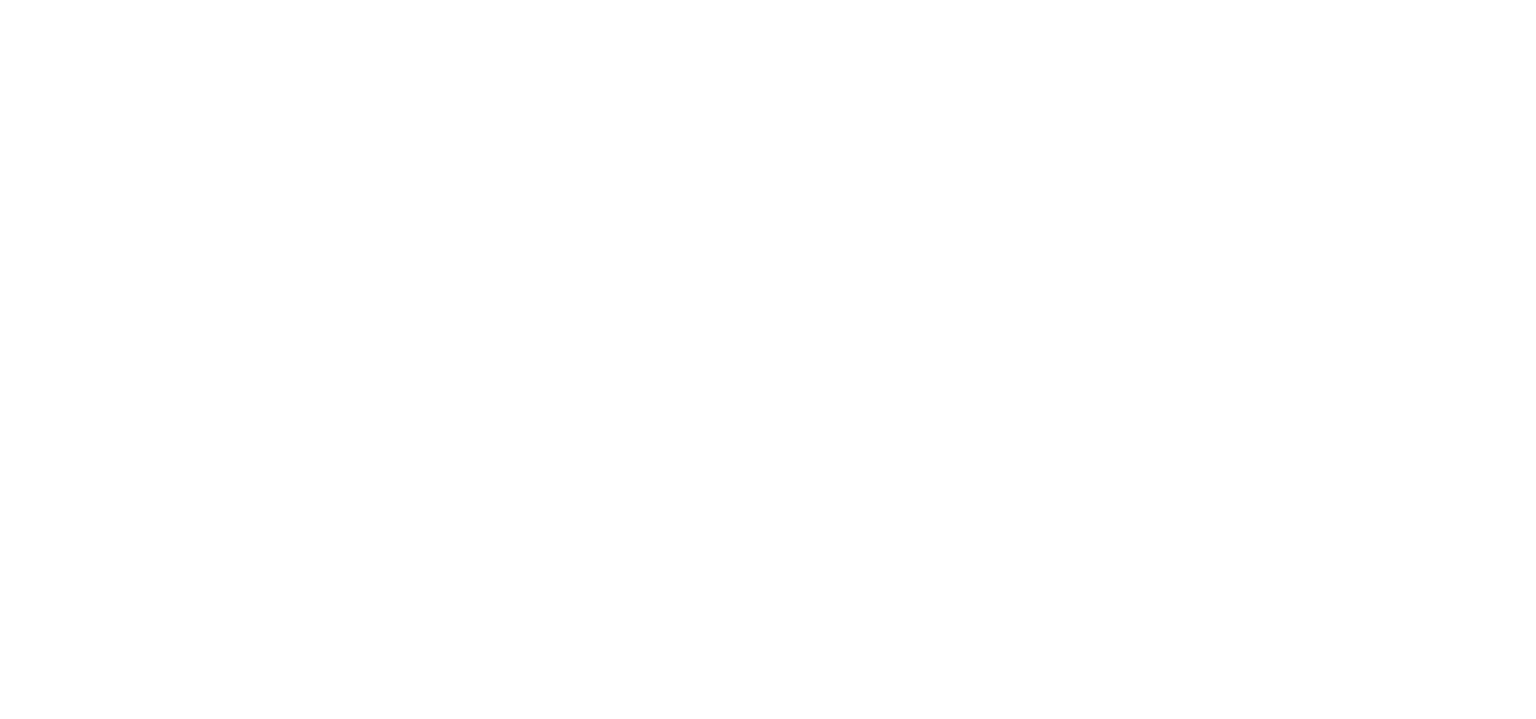 scroll, scrollTop: 0, scrollLeft: 0, axis: both 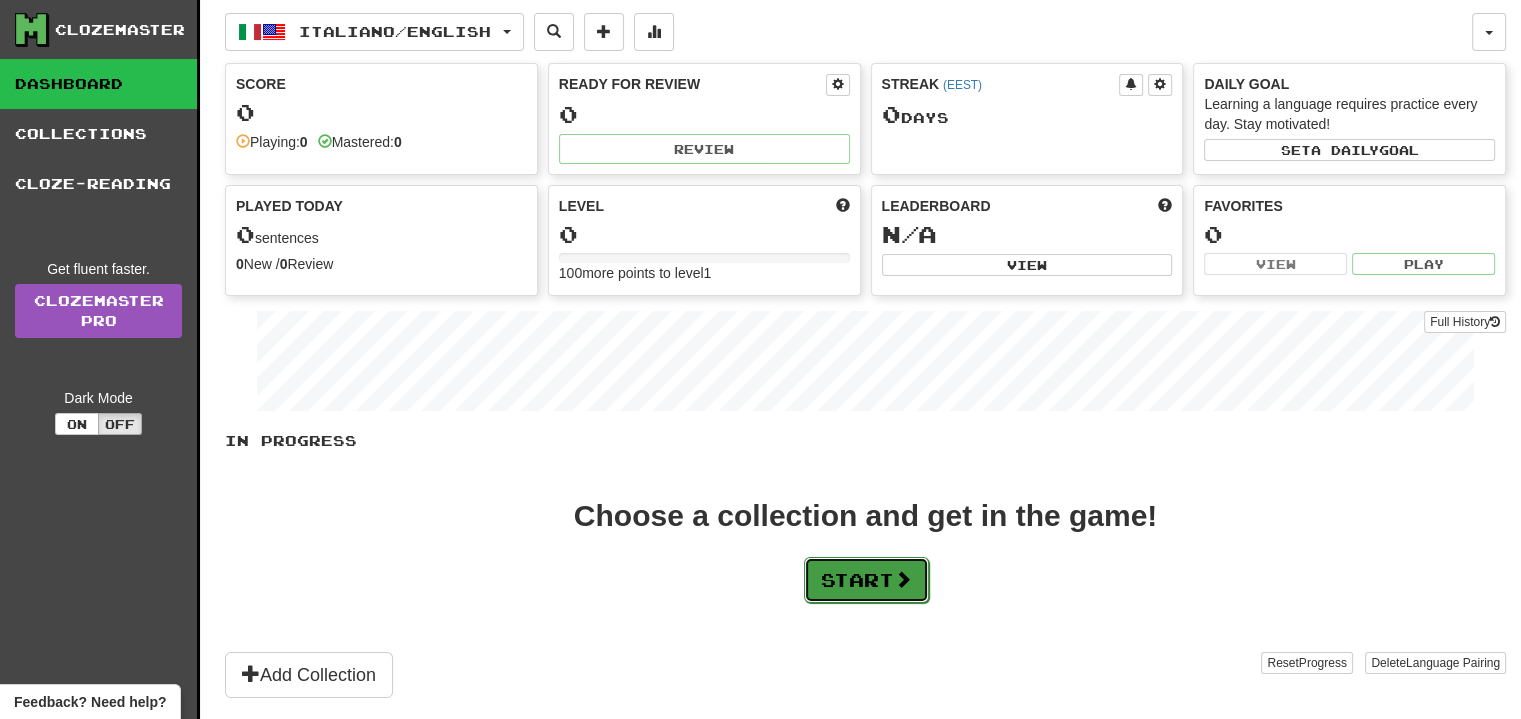 click on "Start" at bounding box center [866, 580] 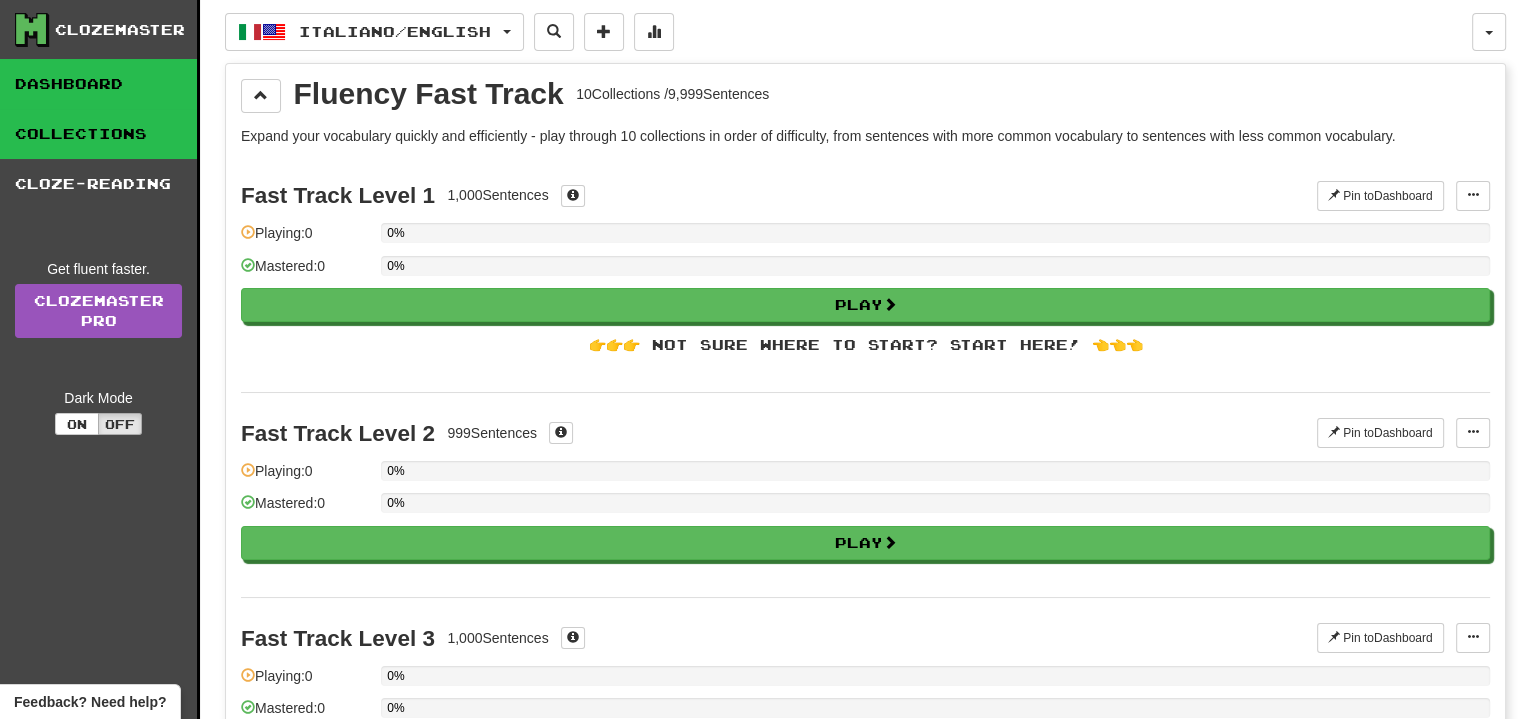 click on "Dashboard" at bounding box center [98, 84] 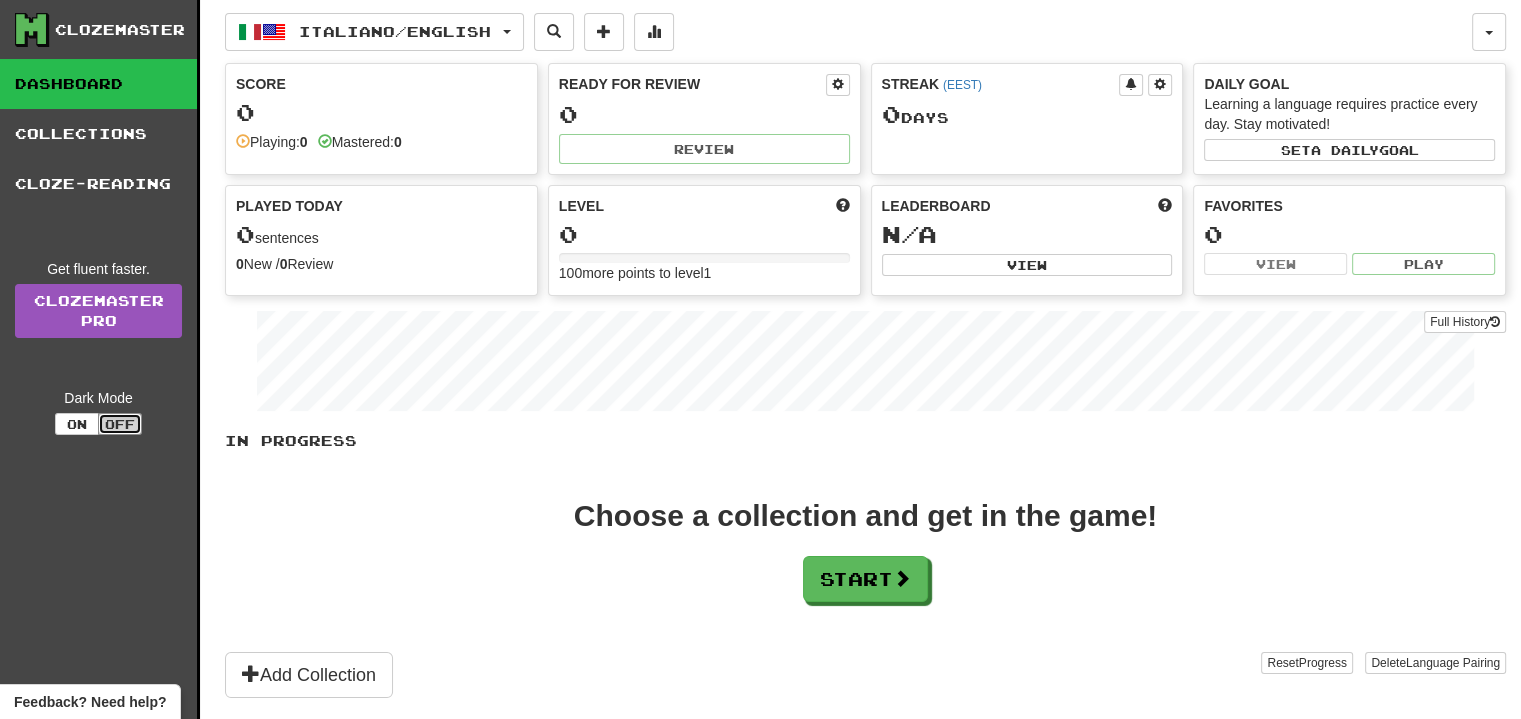 click on "Off" at bounding box center [120, 424] 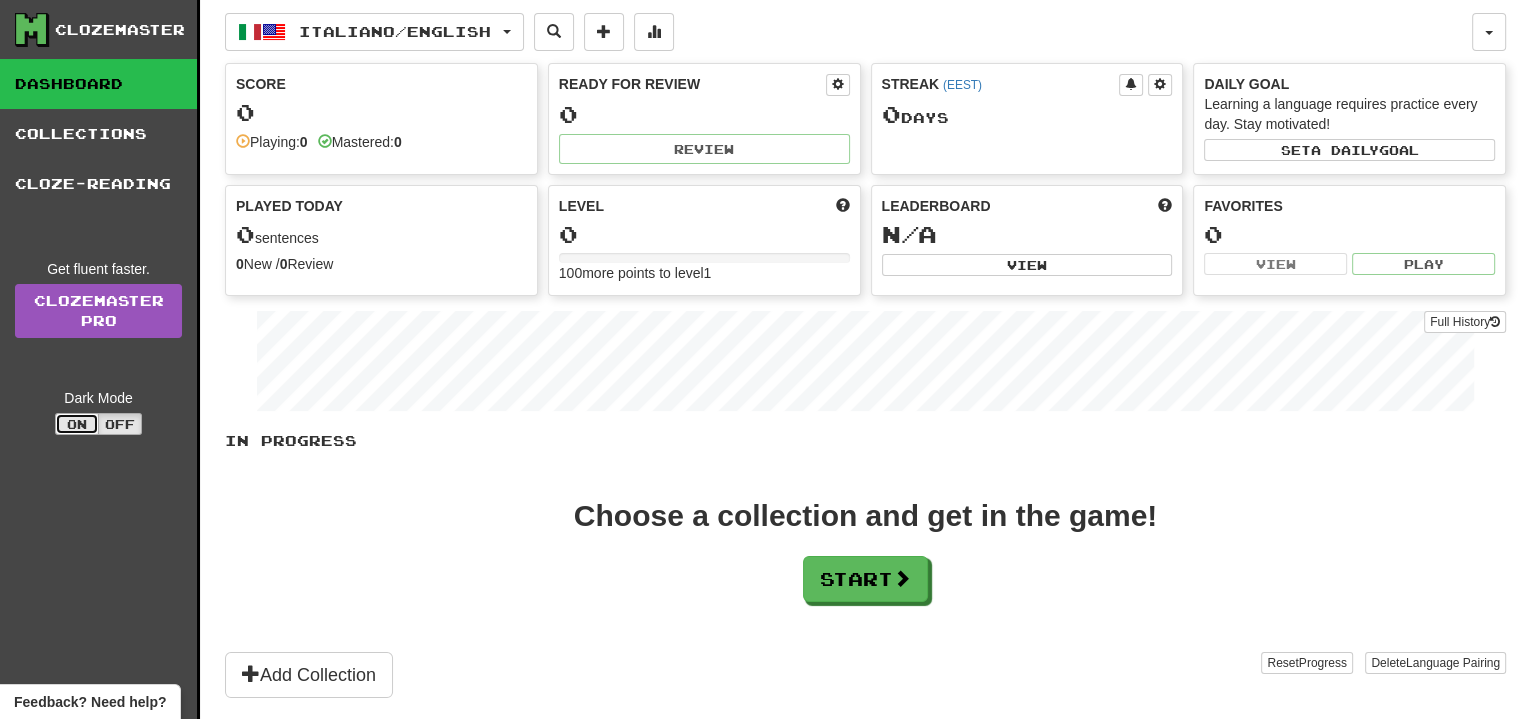 click on "On" at bounding box center [77, 424] 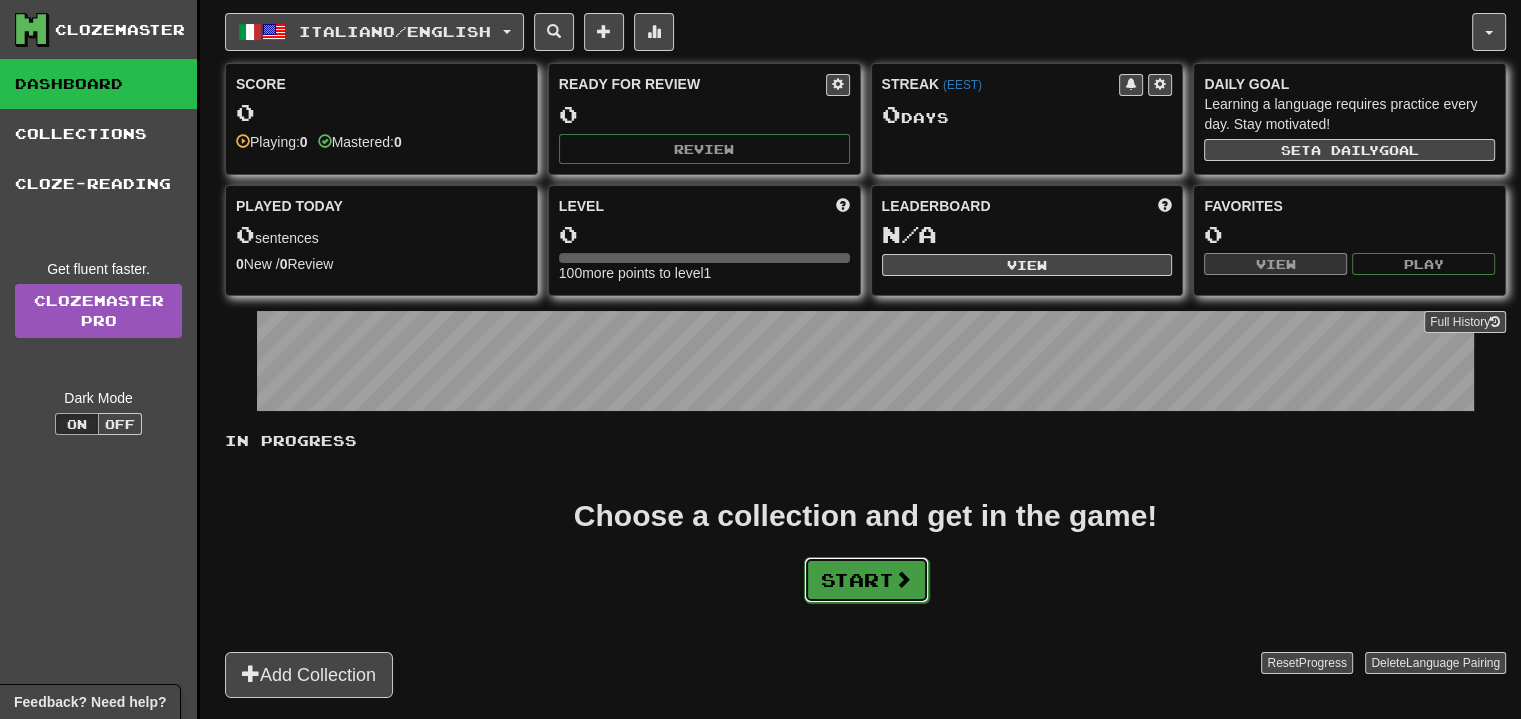 click on "Start" at bounding box center [866, 580] 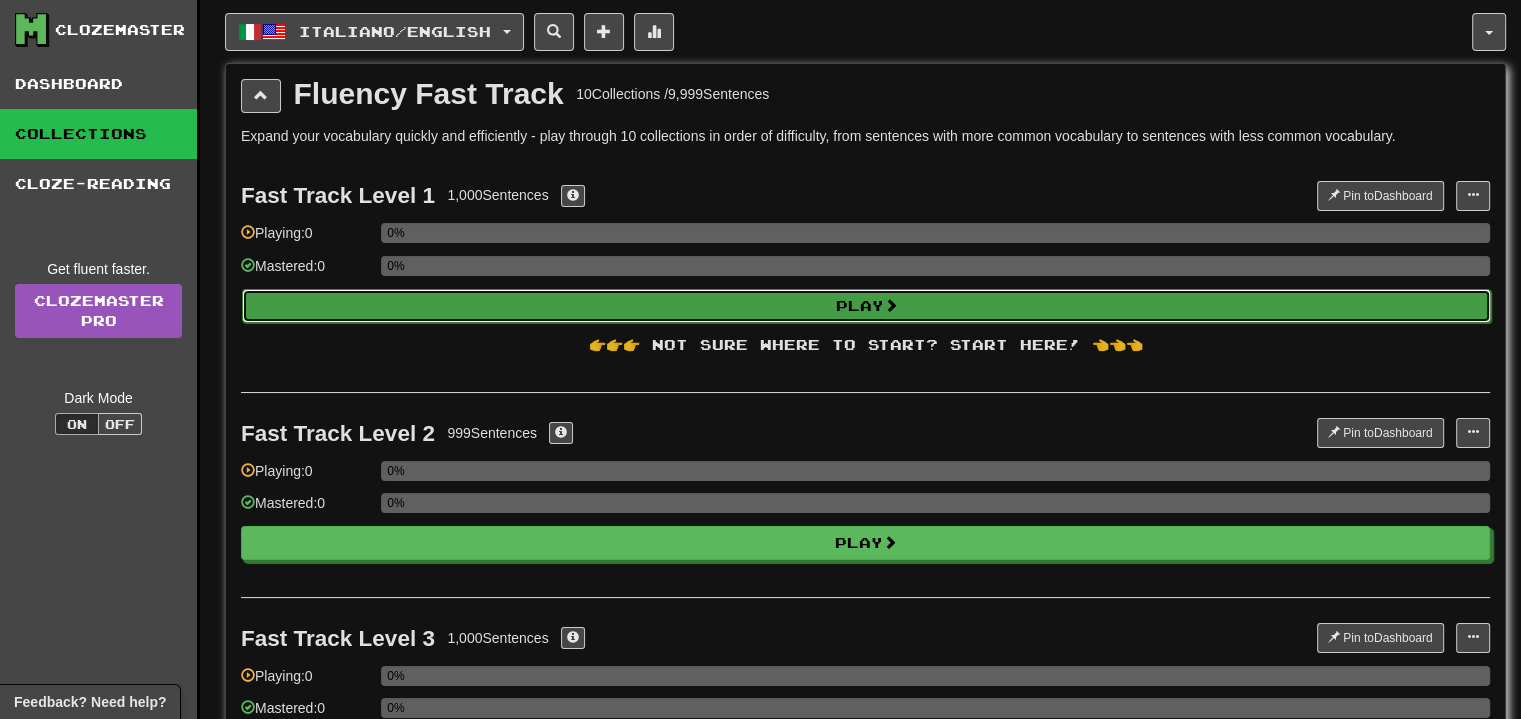 click on "Play" at bounding box center [866, 306] 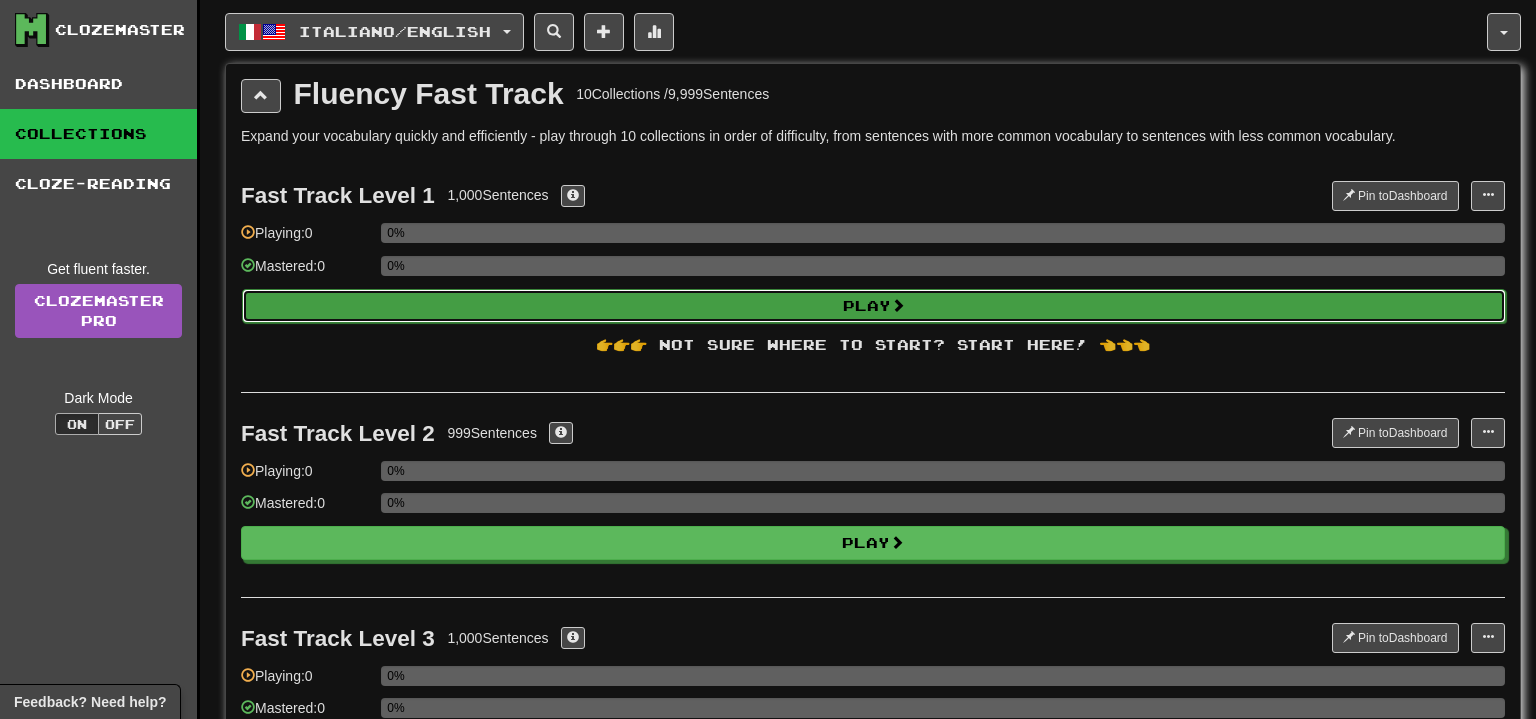select on "**" 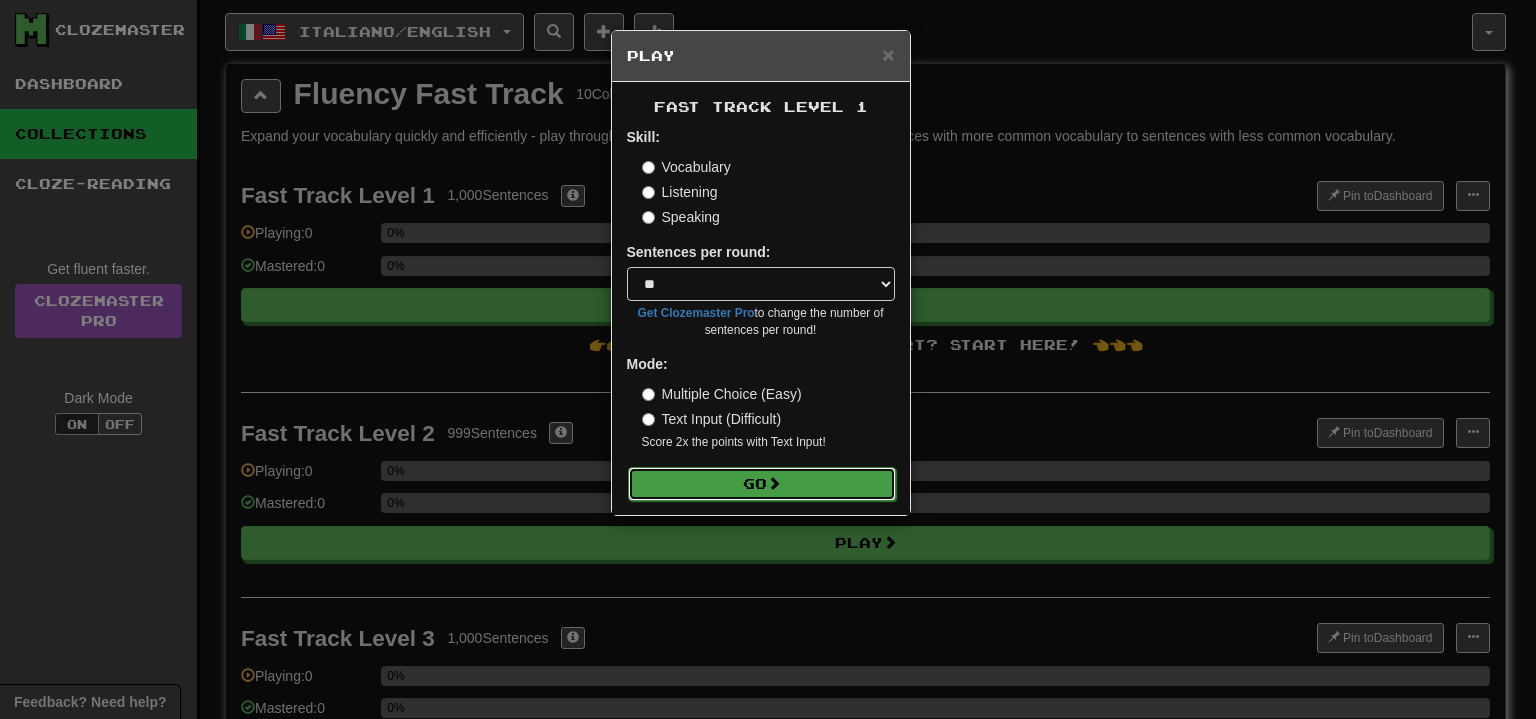 click on "Go" at bounding box center (762, 484) 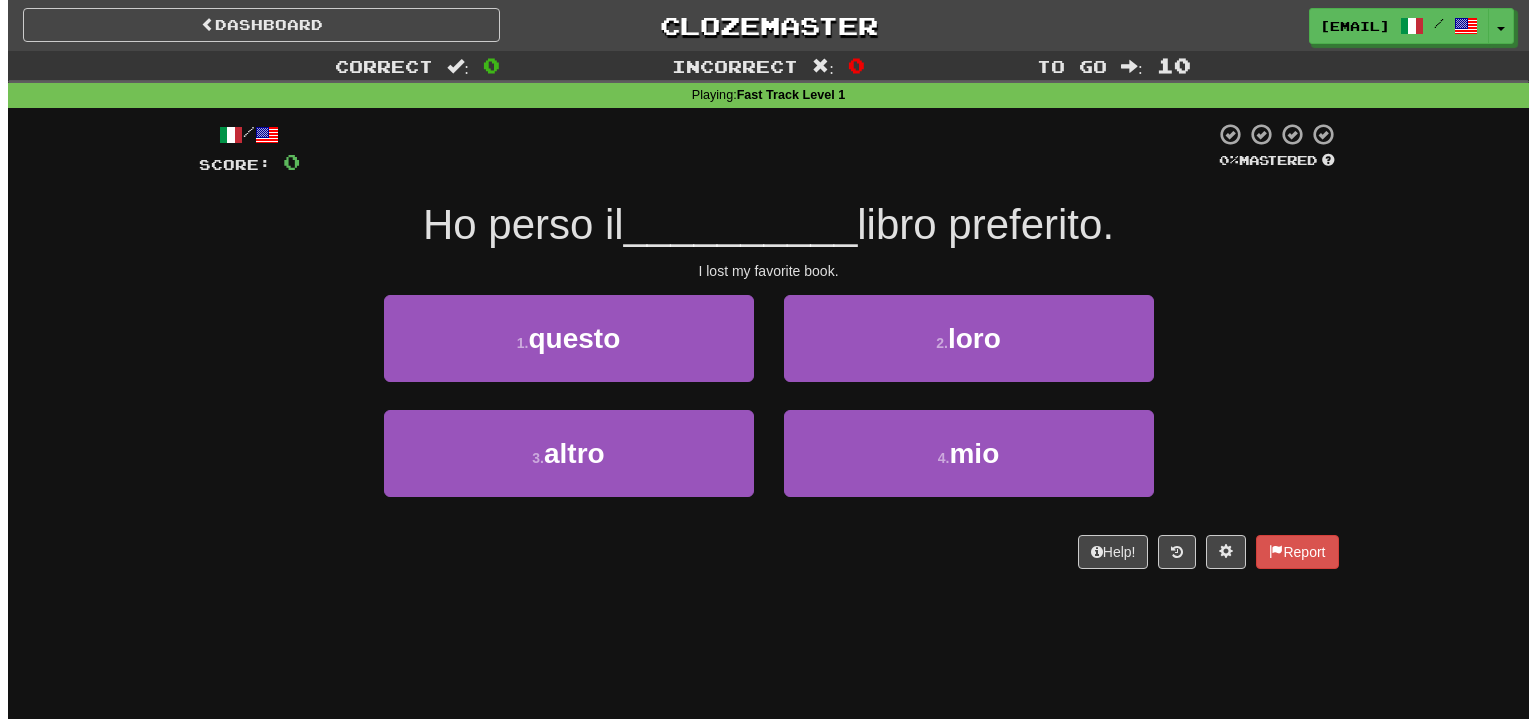 scroll, scrollTop: 0, scrollLeft: 0, axis: both 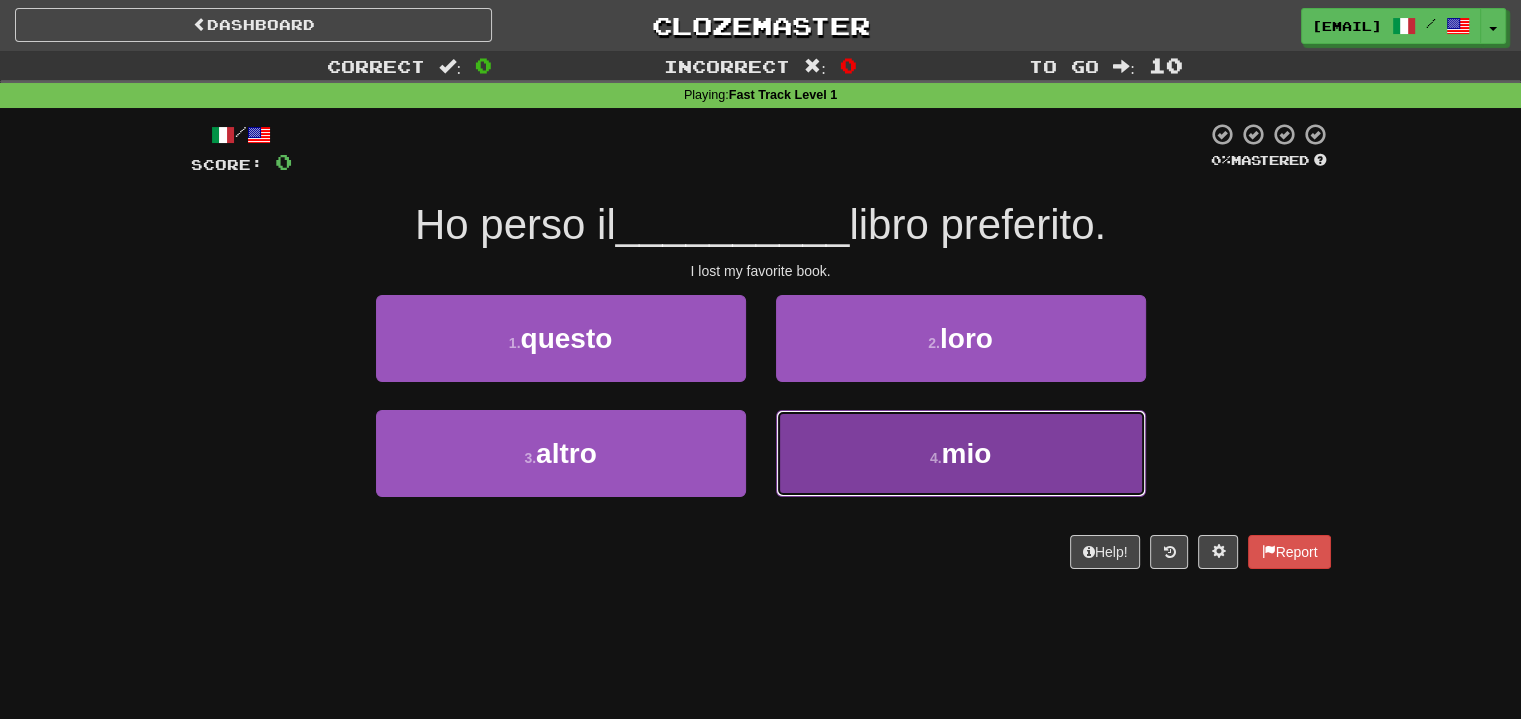 click on "4 .  mio" at bounding box center (961, 453) 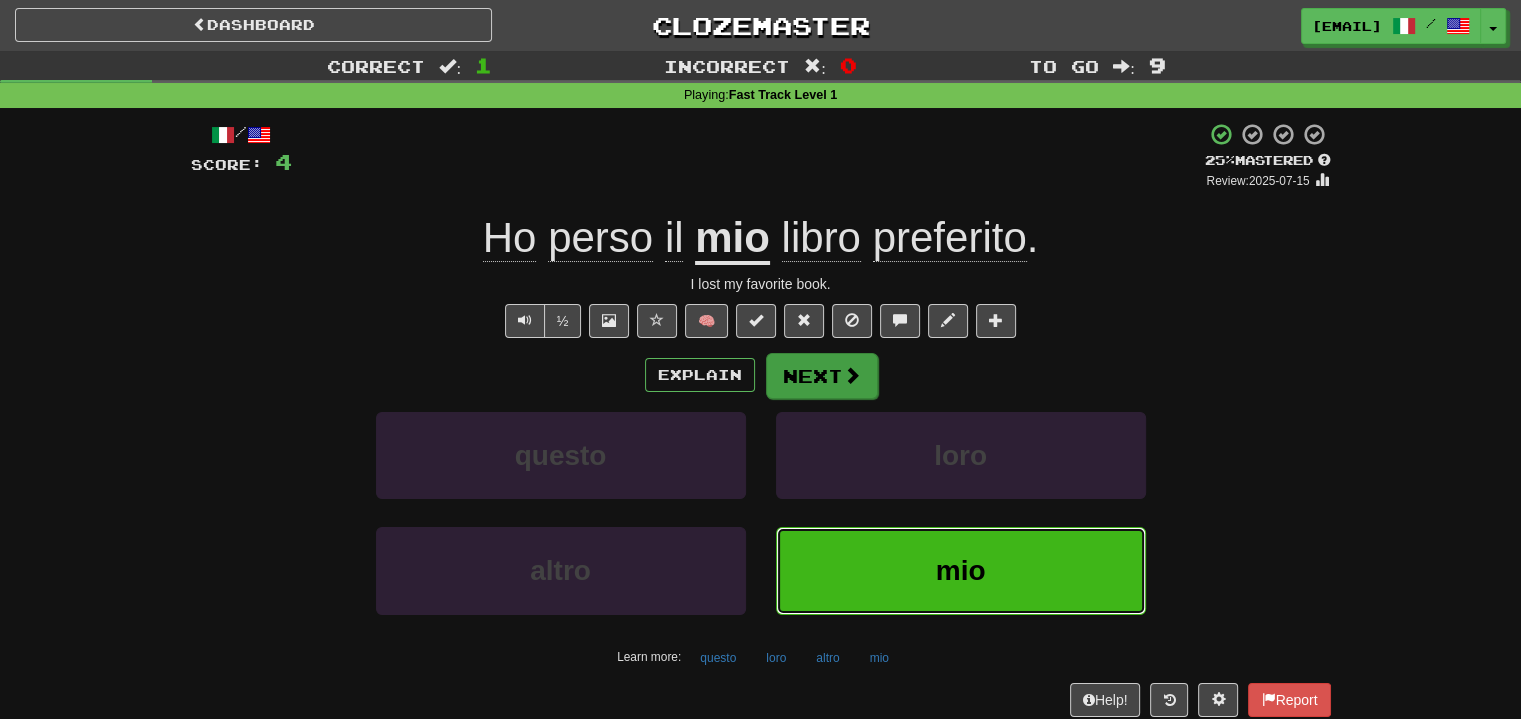 type 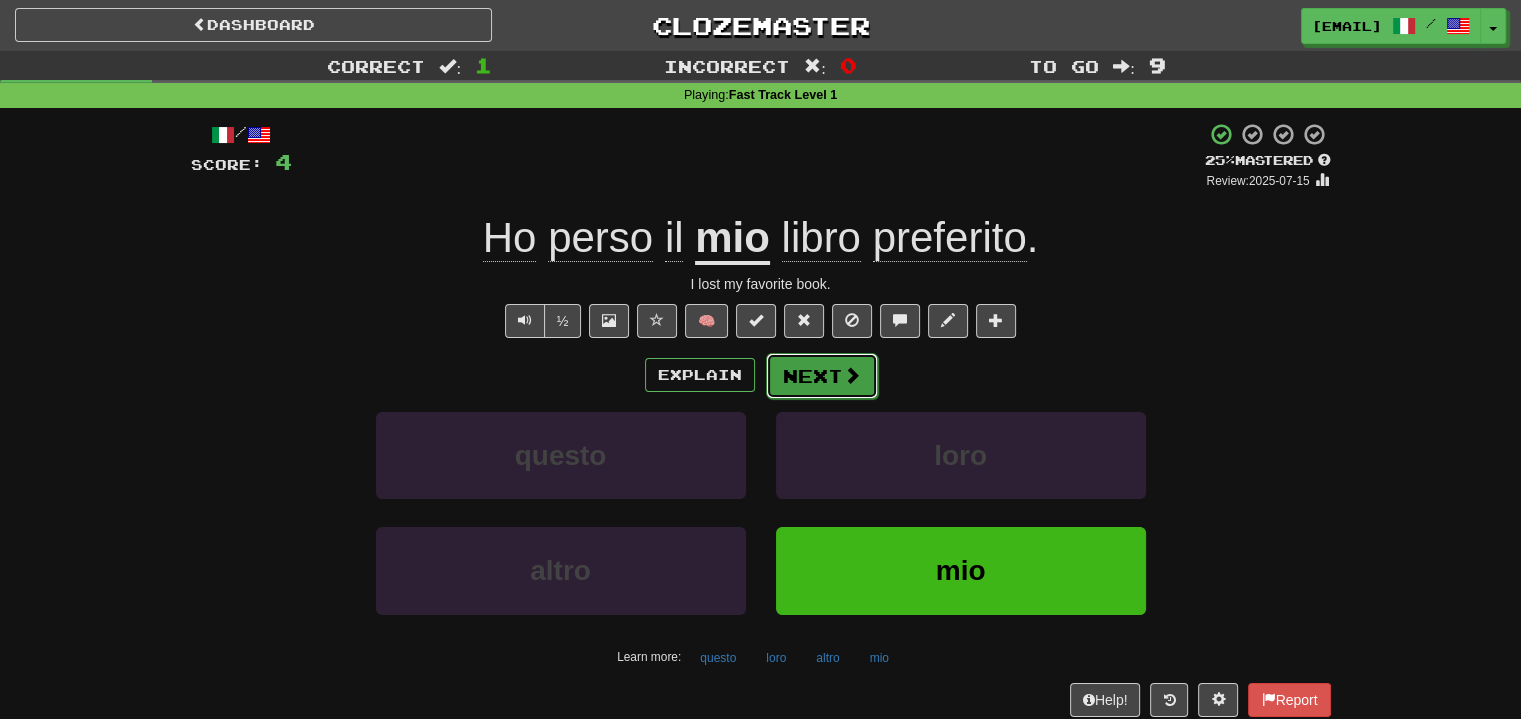 click on "Next" at bounding box center [822, 376] 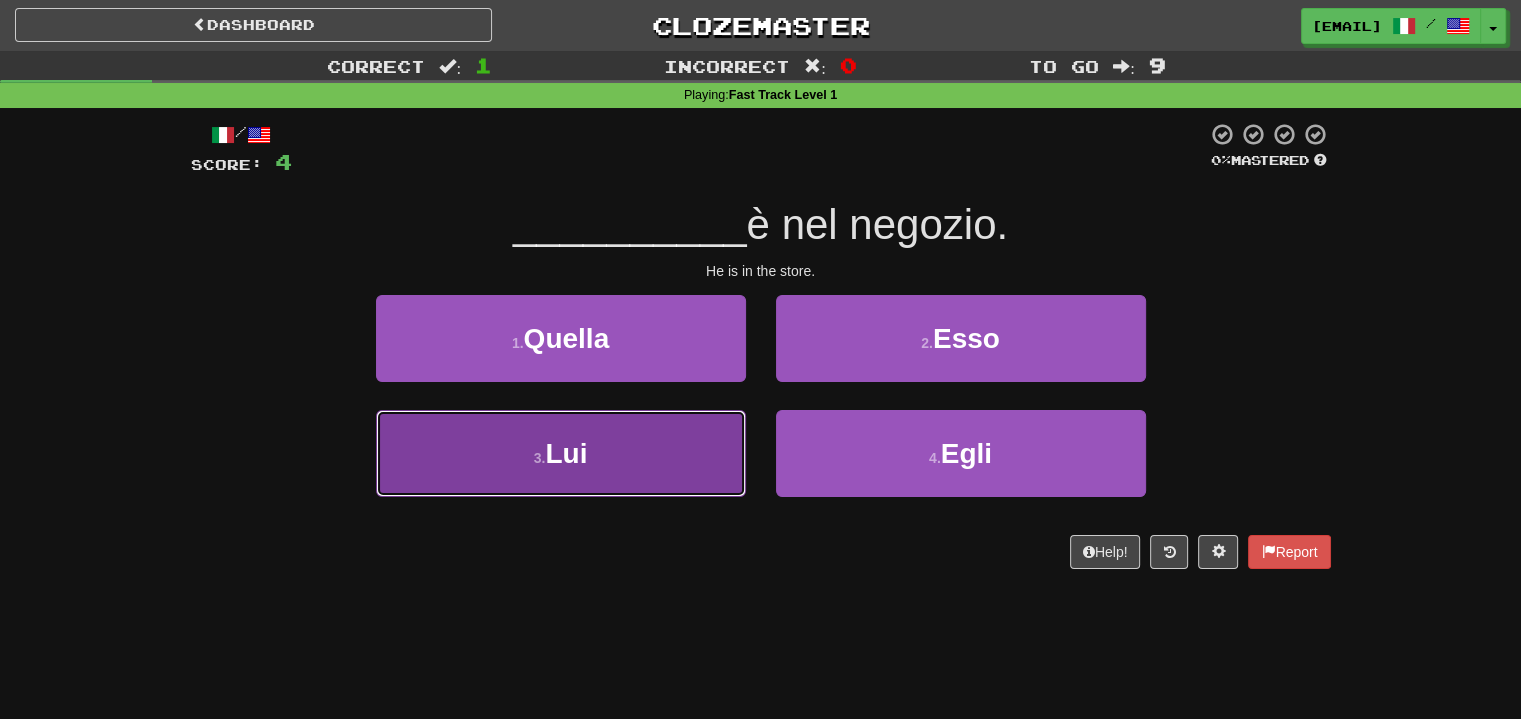 click on "3 .  Lui" at bounding box center [561, 453] 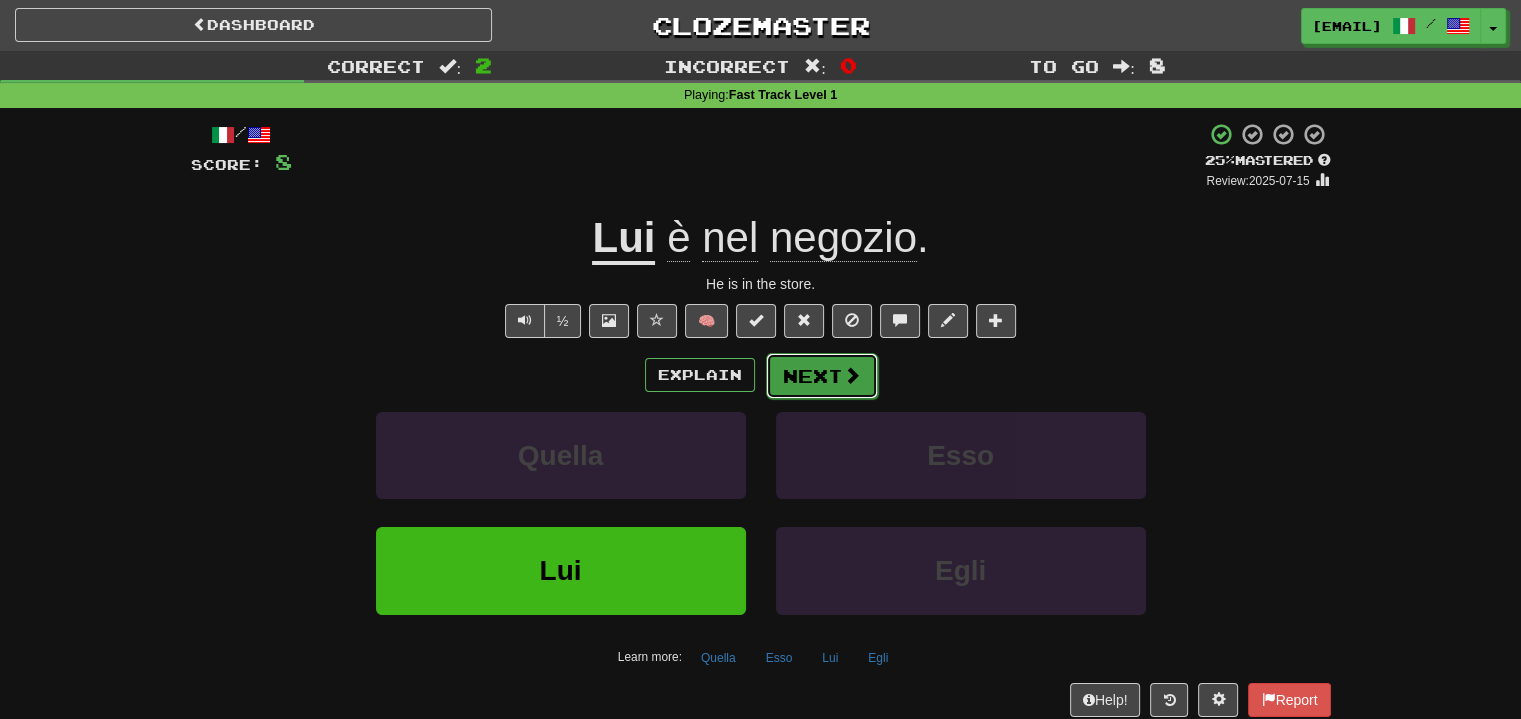 click on "Next" at bounding box center [822, 376] 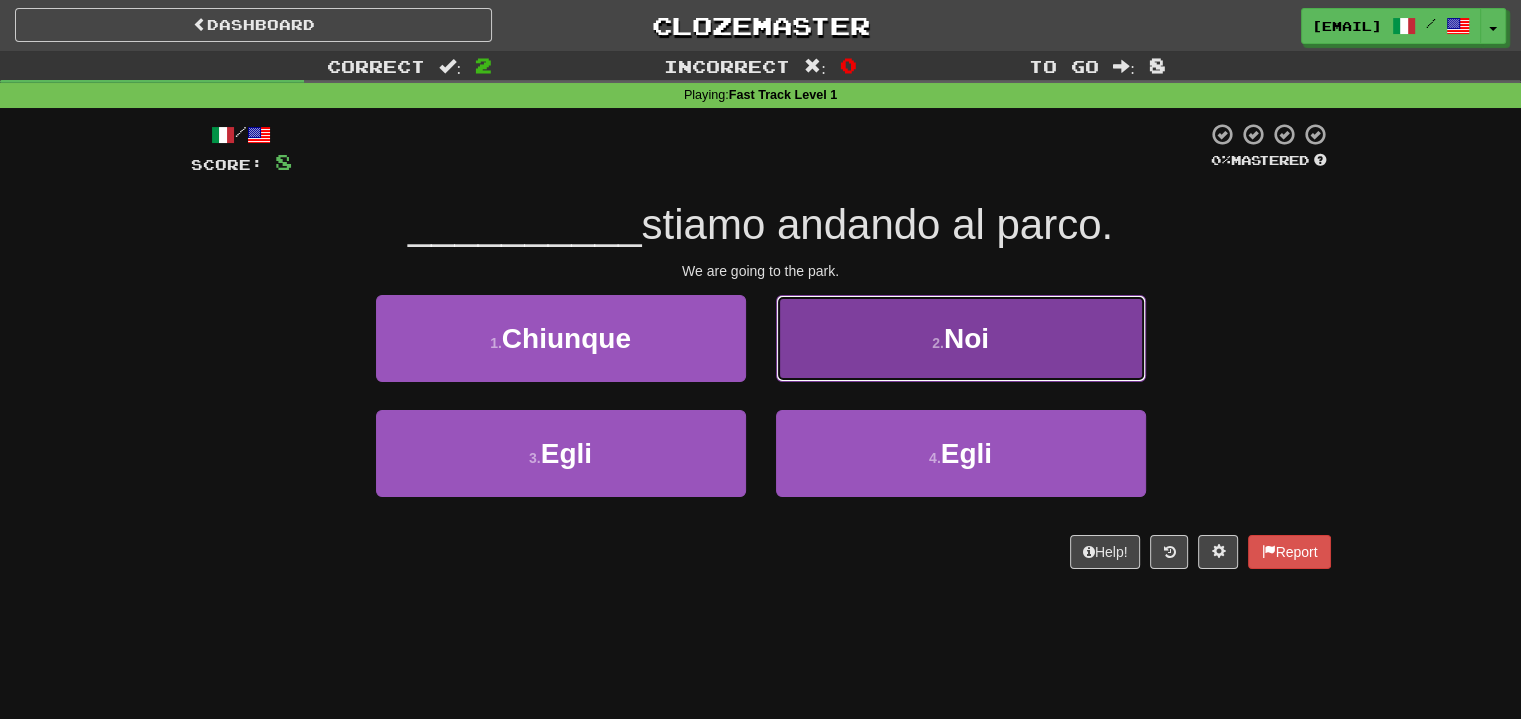 click on "2 .  Noi" at bounding box center [961, 338] 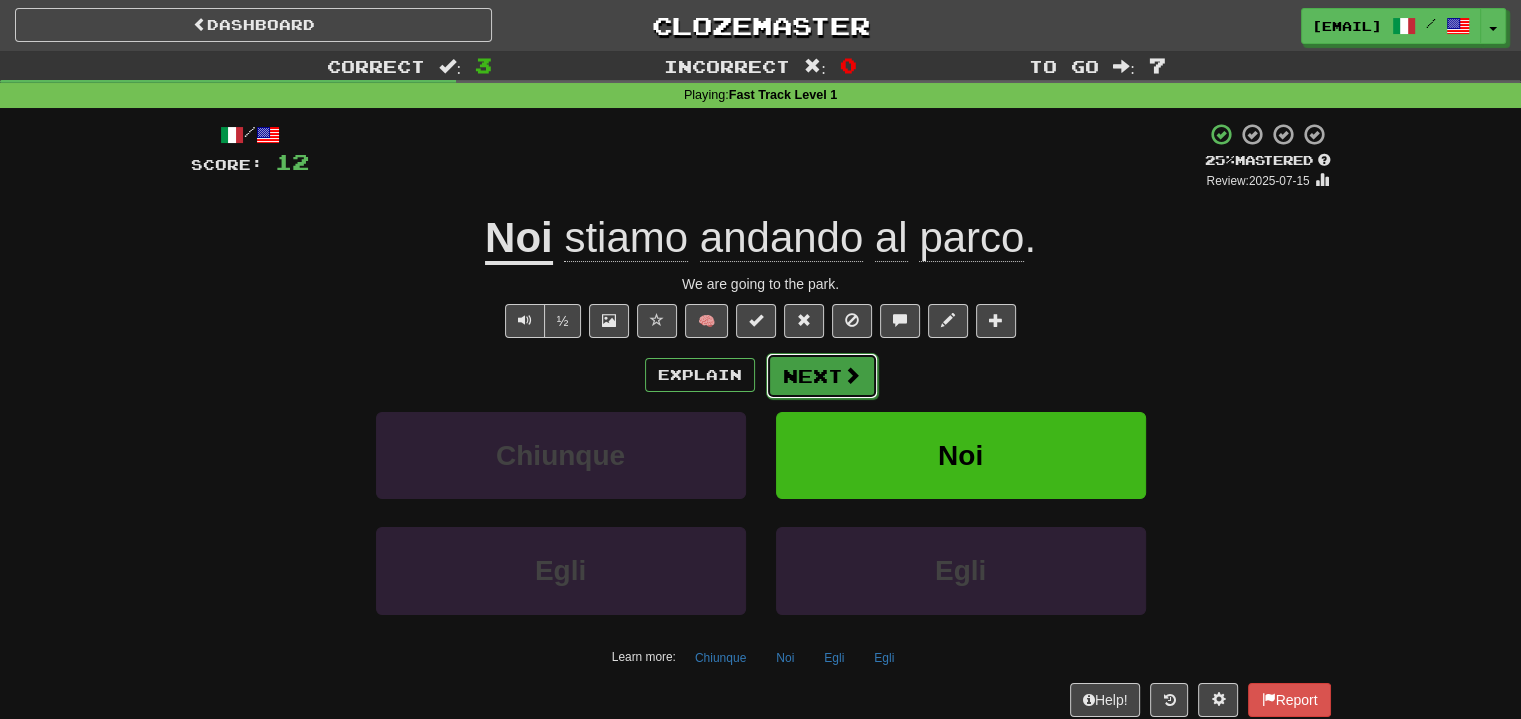 click on "Next" at bounding box center [822, 376] 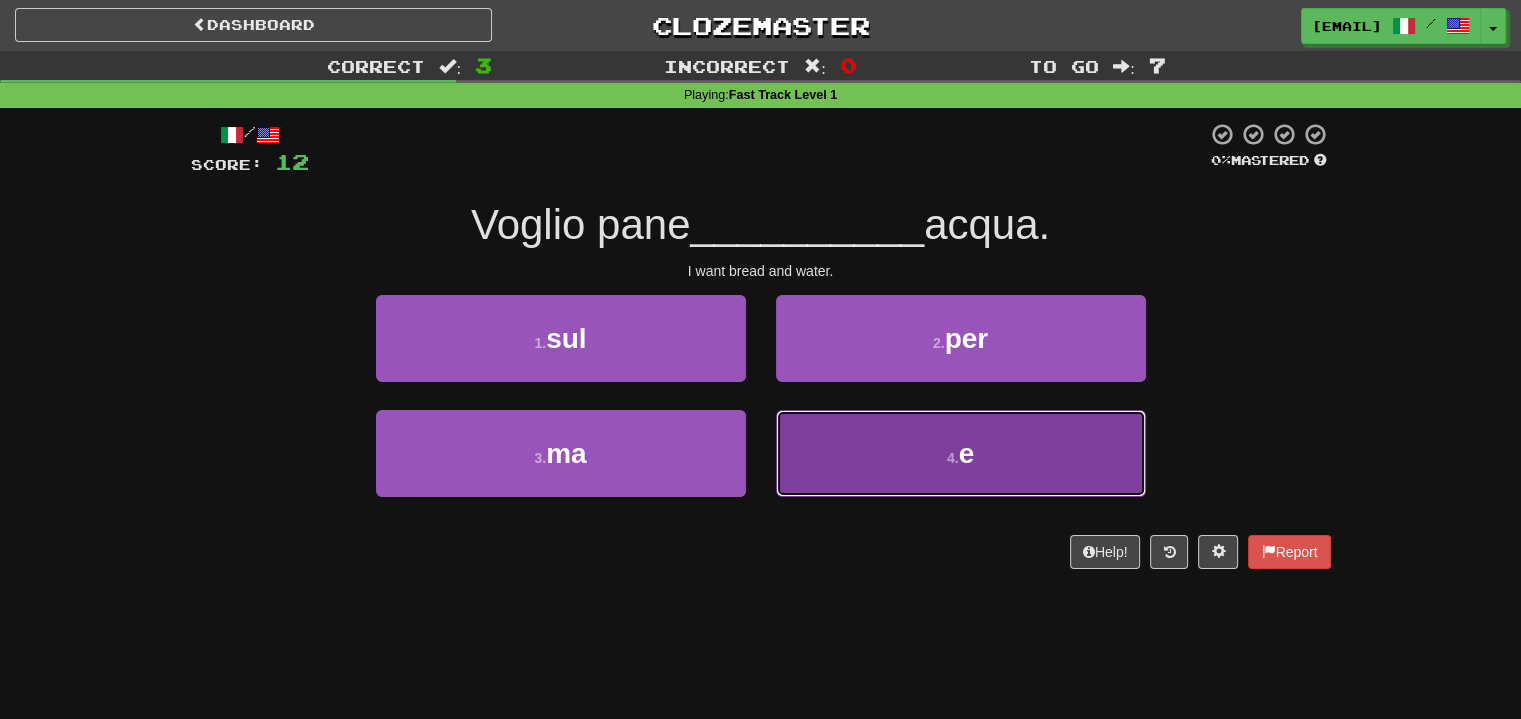 click on "4 .  e" at bounding box center (961, 453) 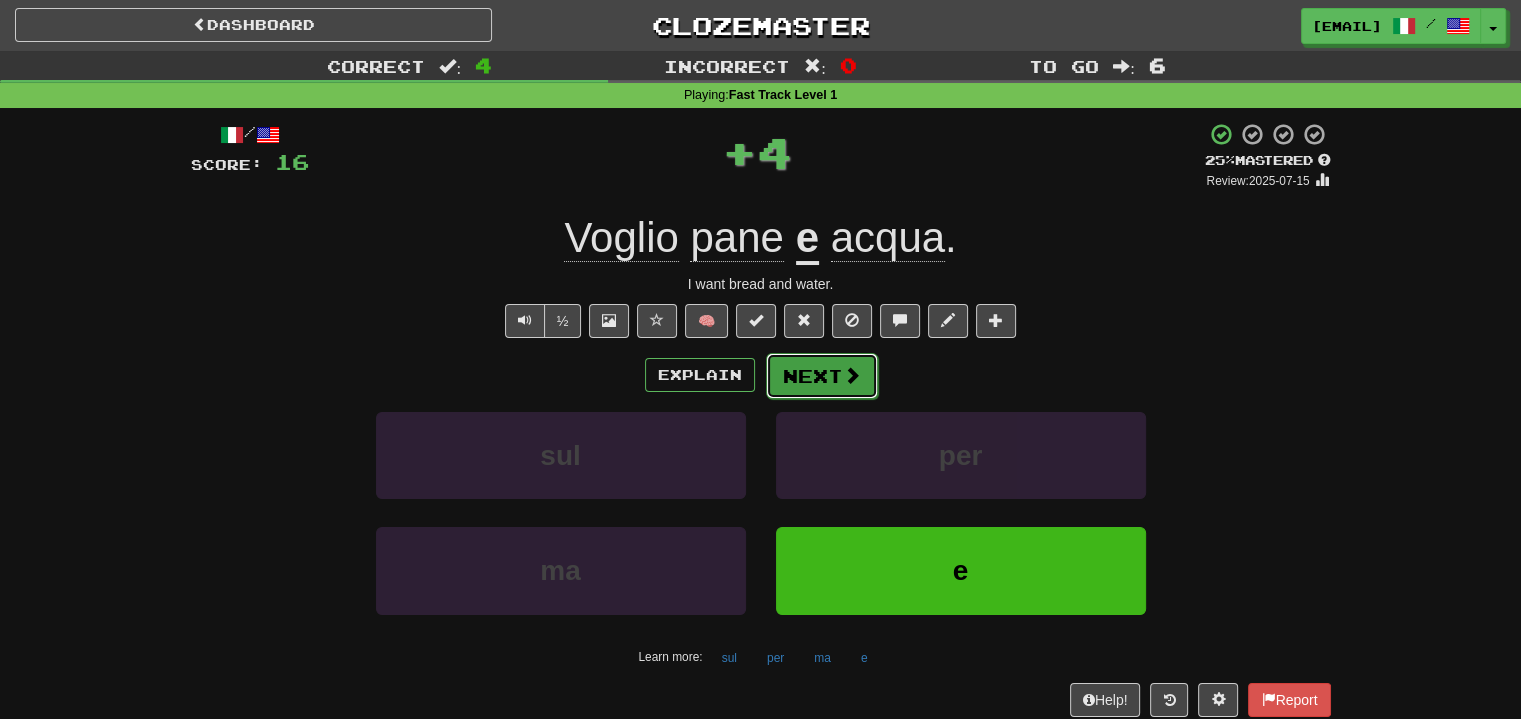 click on "Next" at bounding box center [822, 376] 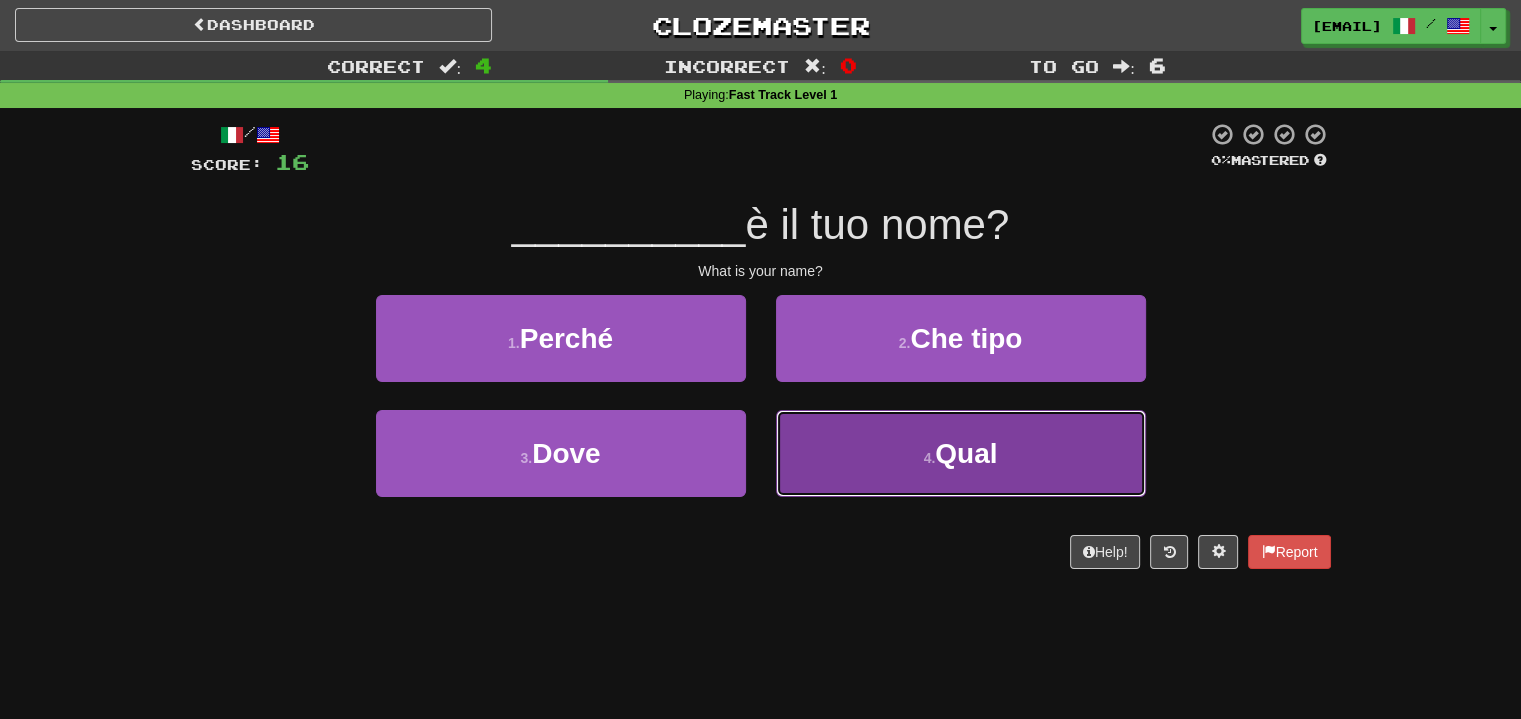 click on "4 .  Qual" at bounding box center (961, 453) 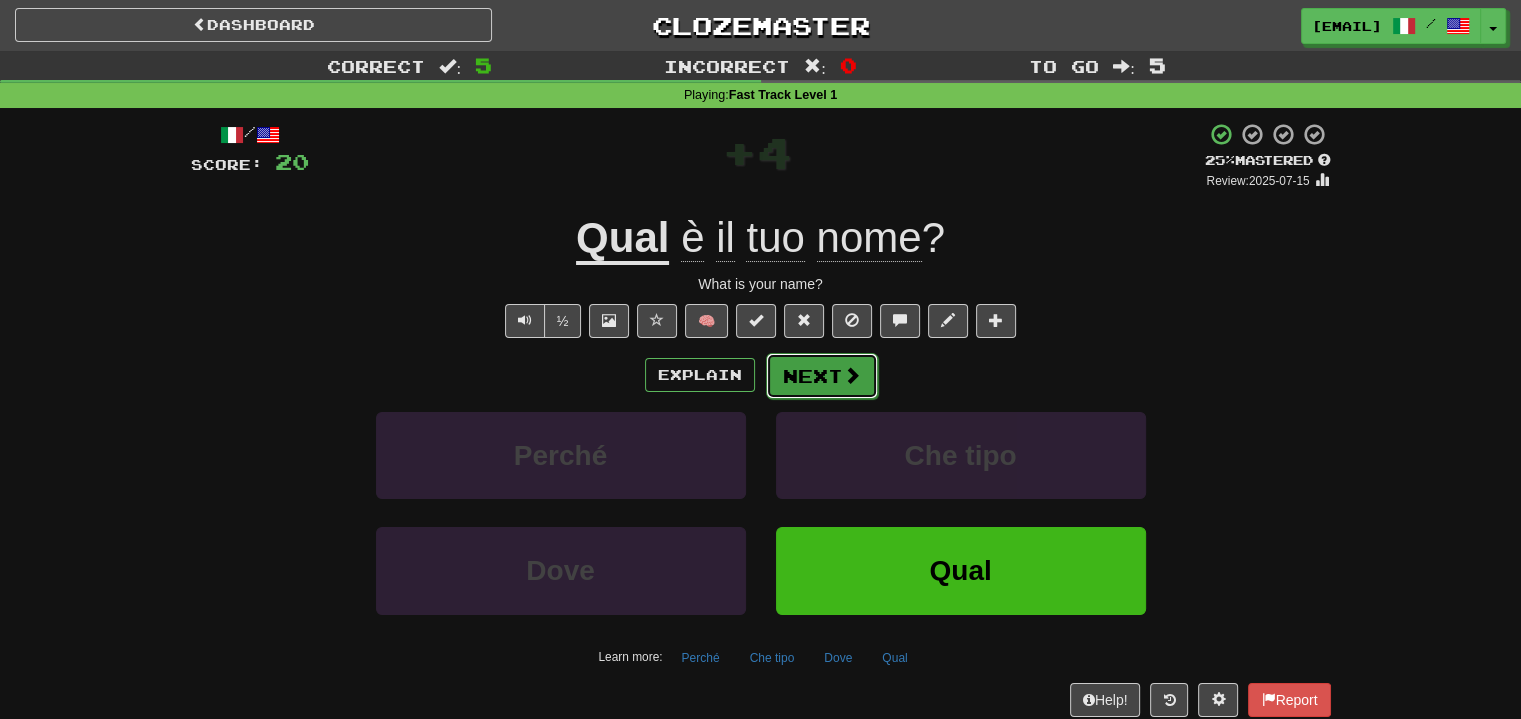 click on "Next" at bounding box center (822, 376) 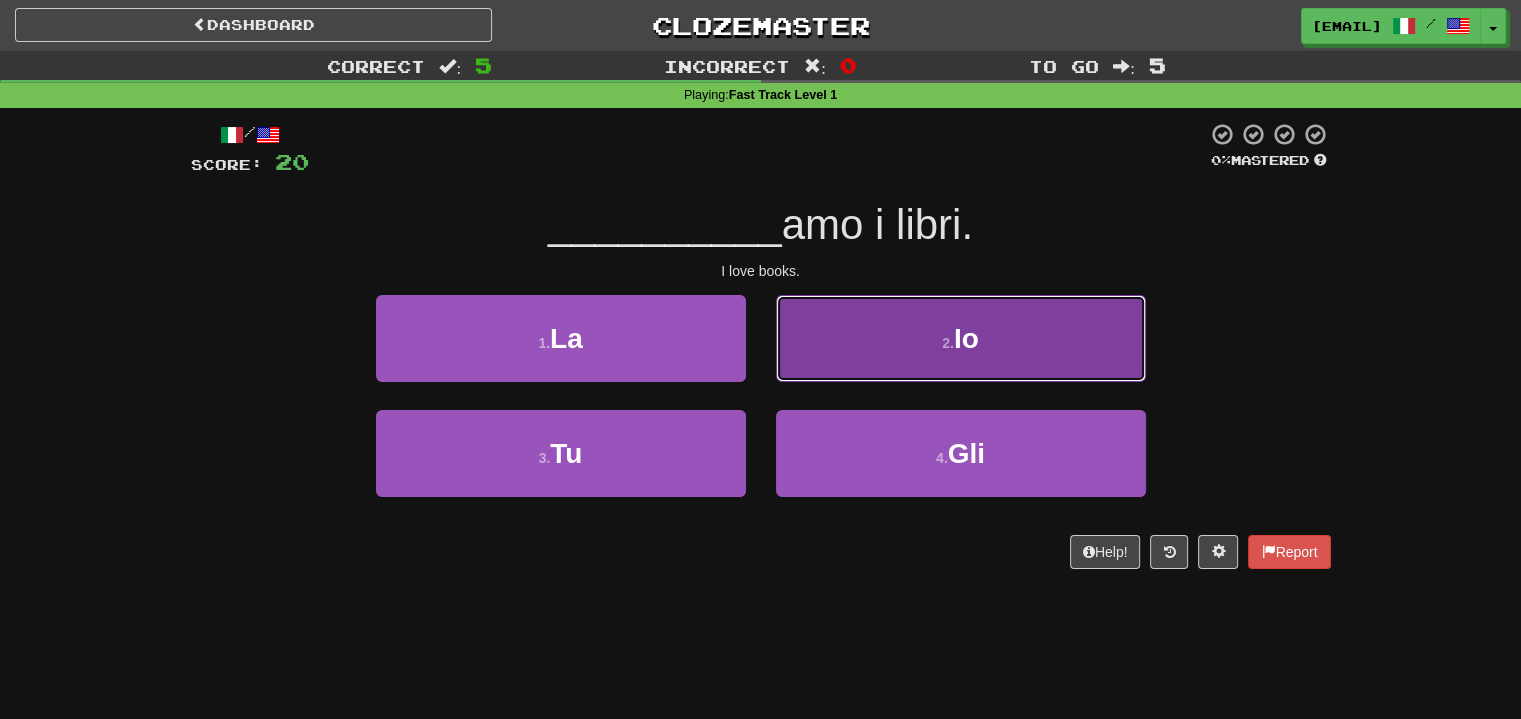 click on "2 .  Io" at bounding box center [961, 338] 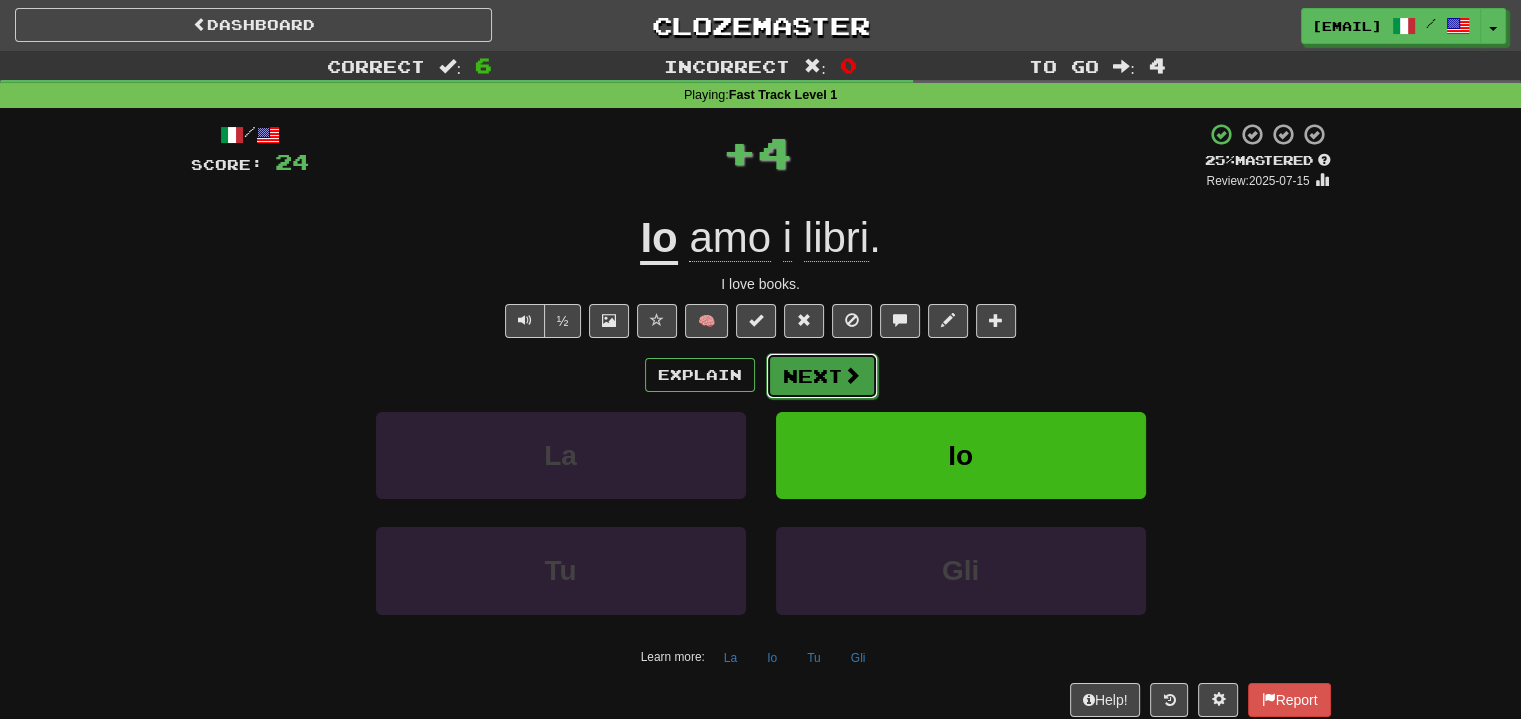 click on "Next" at bounding box center (822, 376) 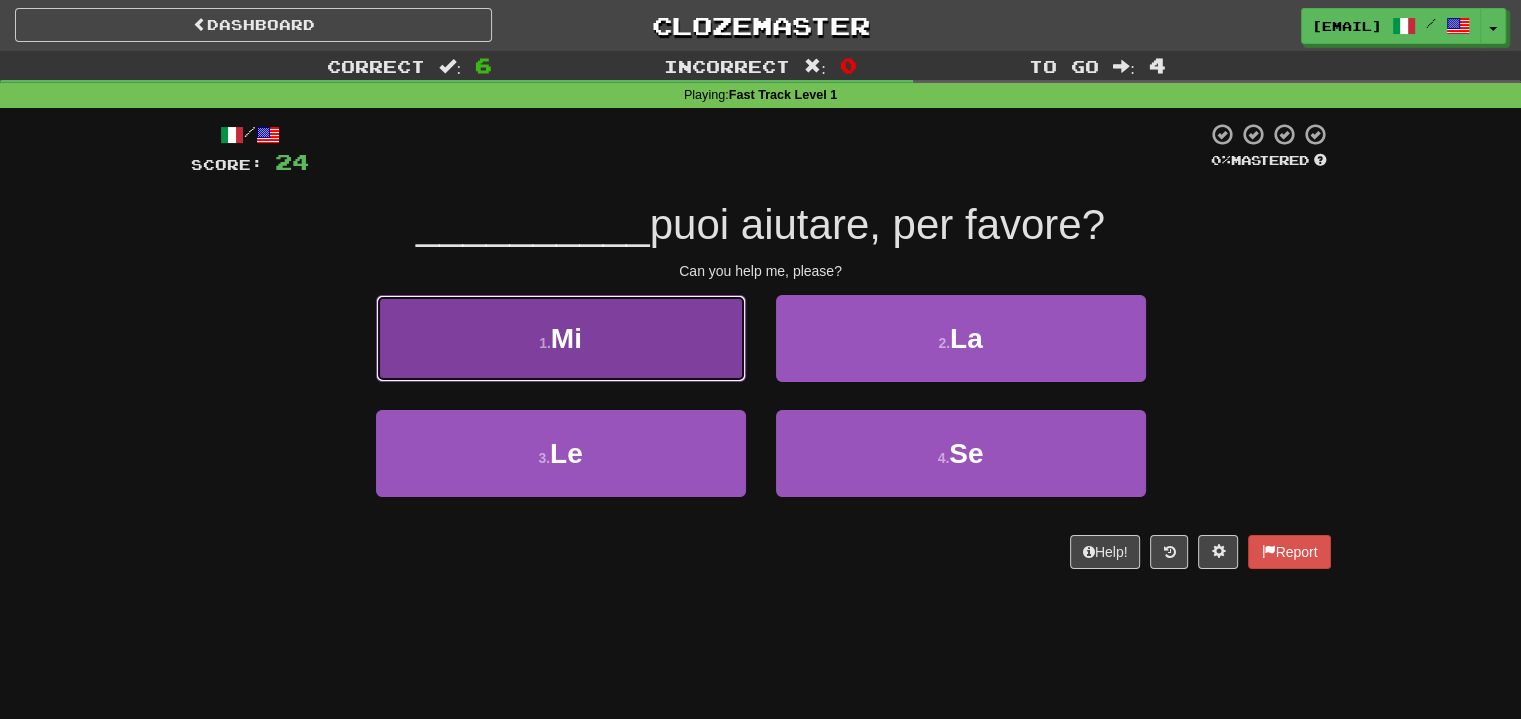 click on "1 .  Mi" at bounding box center (561, 338) 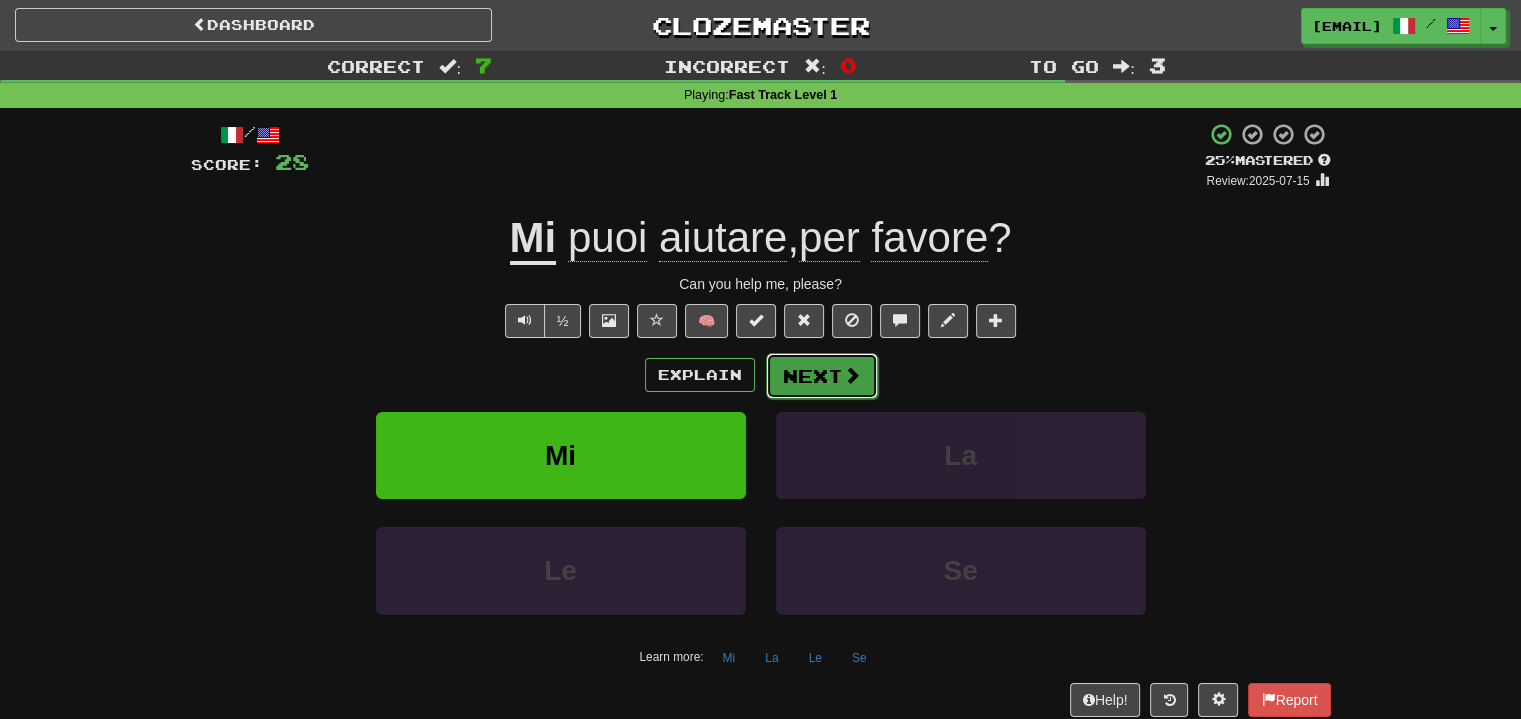 click on "Next" at bounding box center [822, 376] 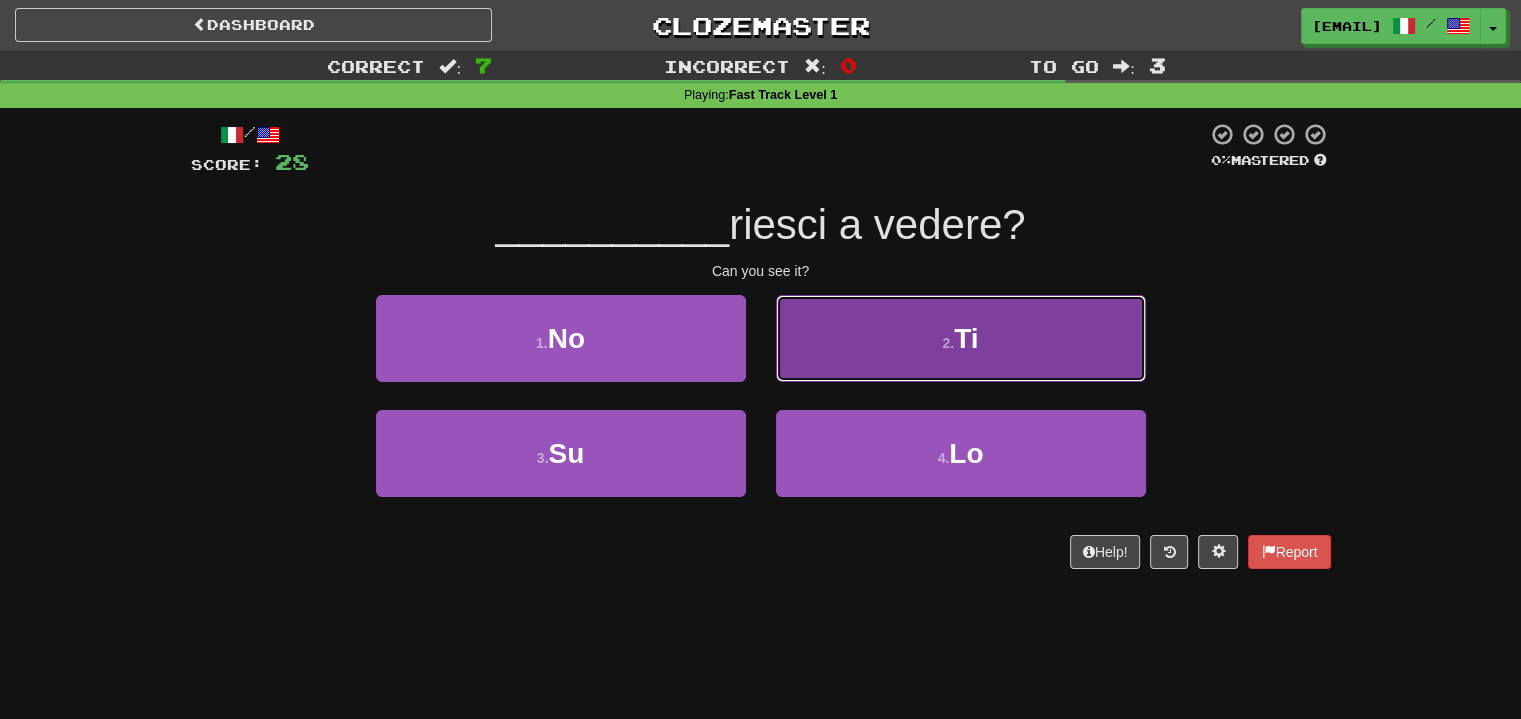 click on "2 .  Ti" at bounding box center (961, 338) 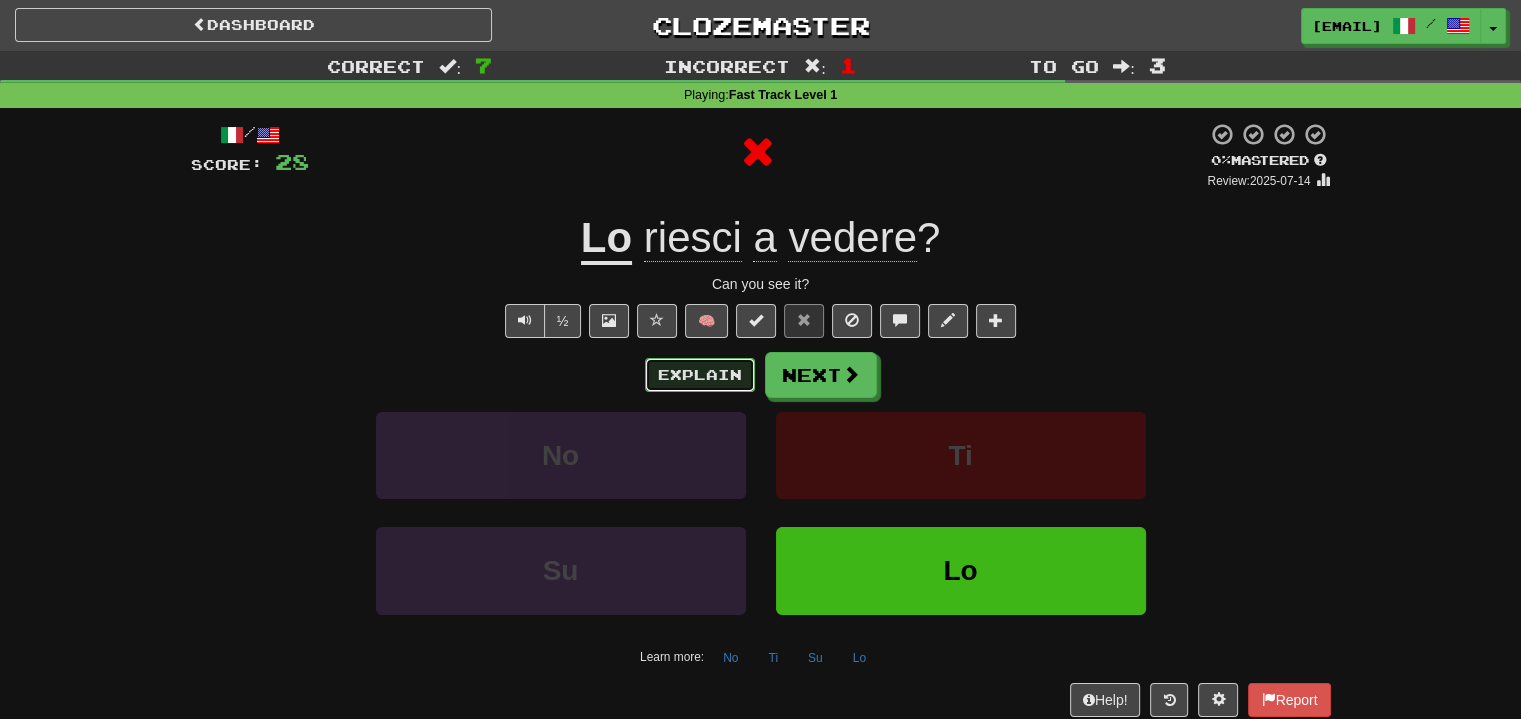 click on "Explain" at bounding box center [700, 375] 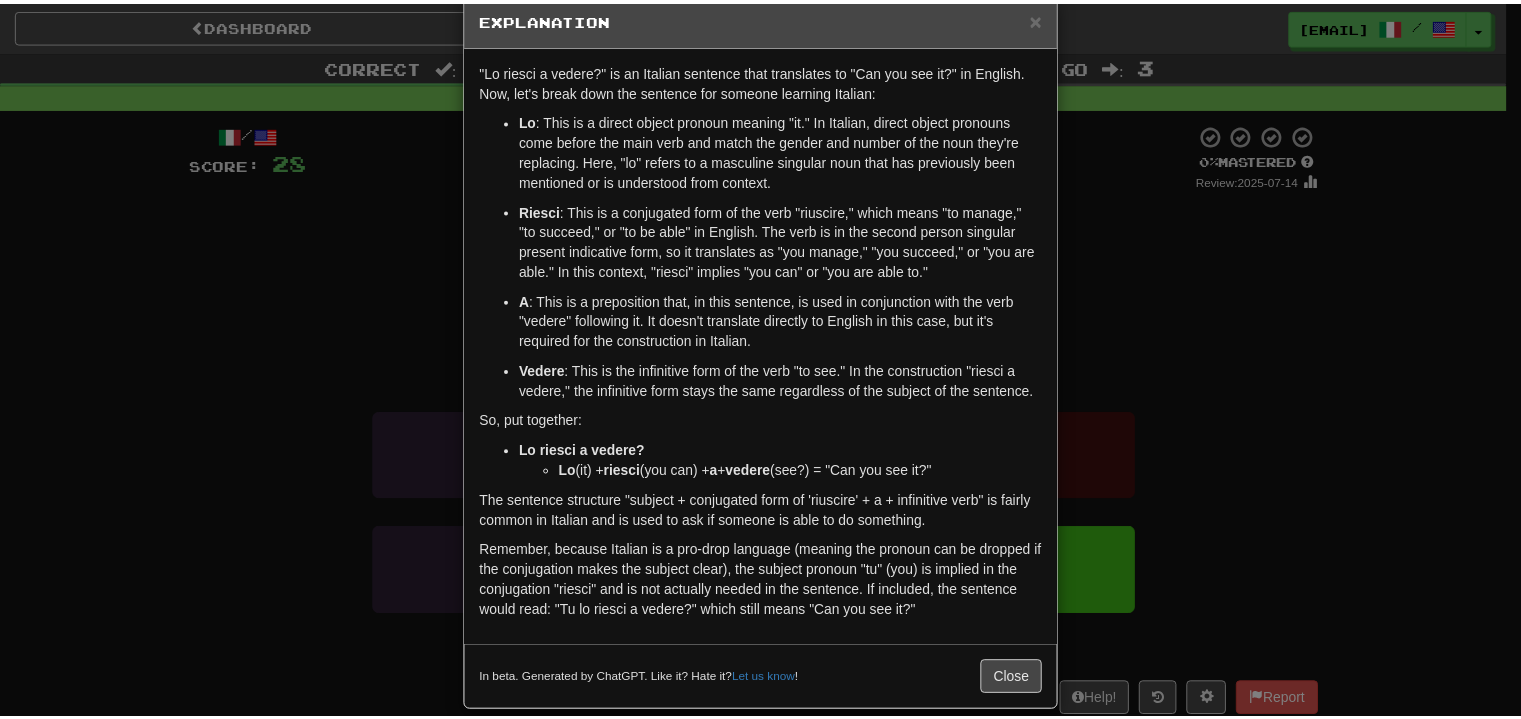 scroll, scrollTop: 57, scrollLeft: 0, axis: vertical 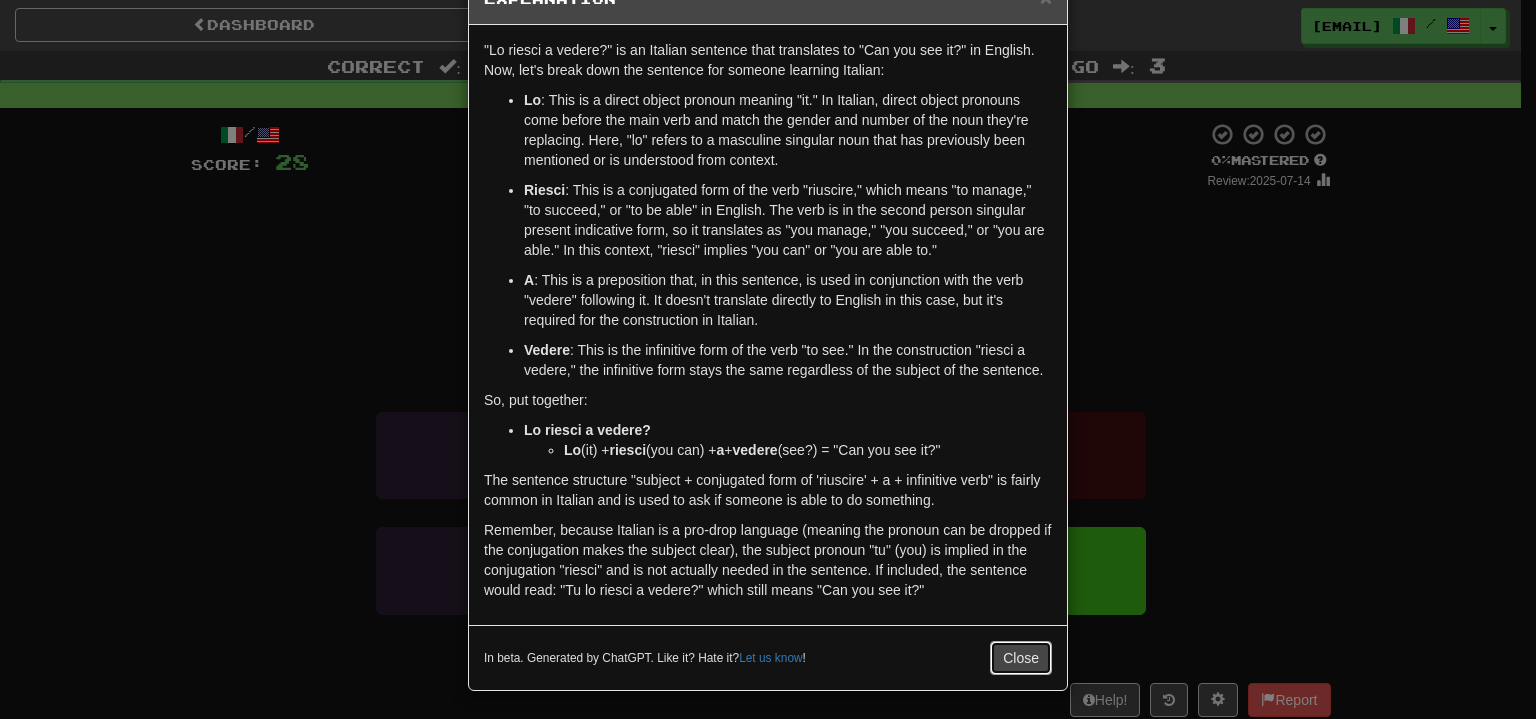 click on "Close" at bounding box center [1021, 658] 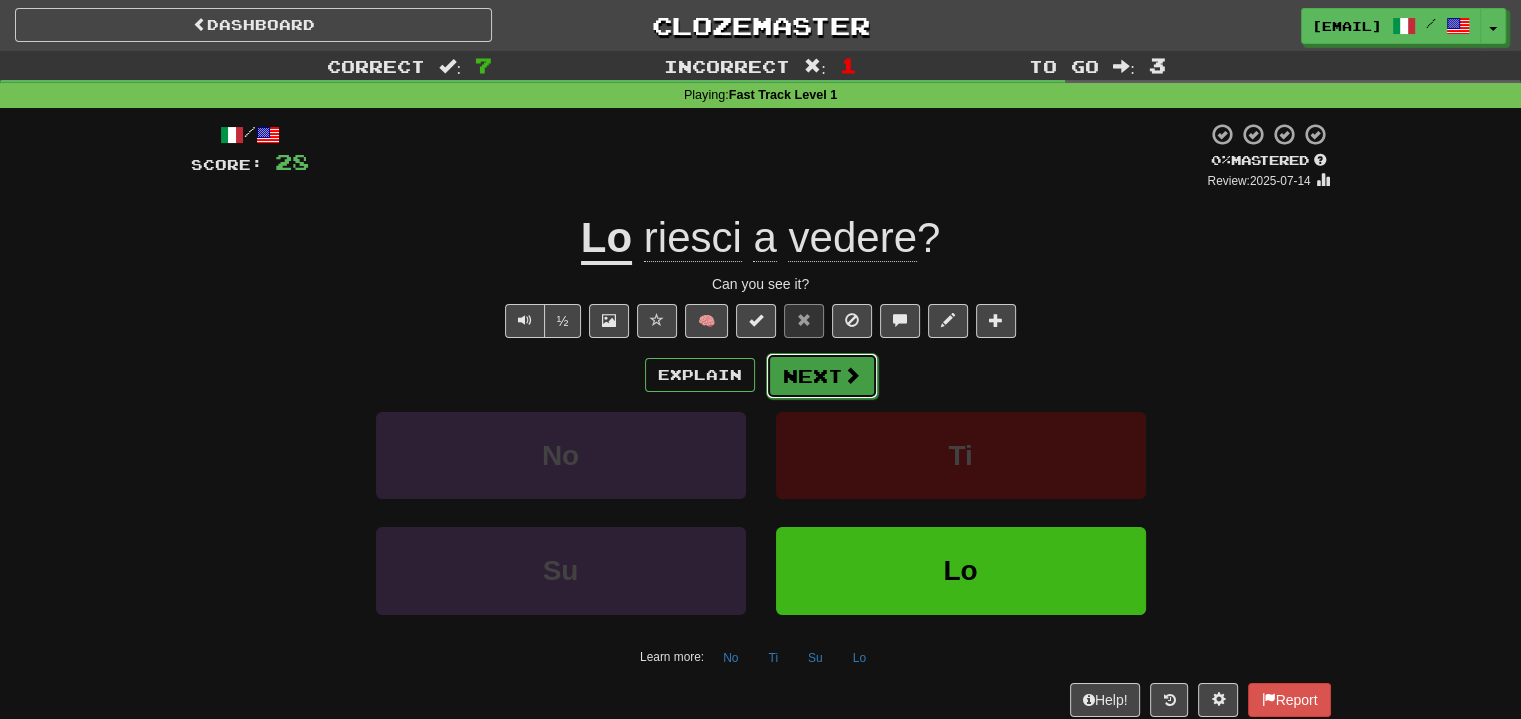 click on "Next" at bounding box center (822, 376) 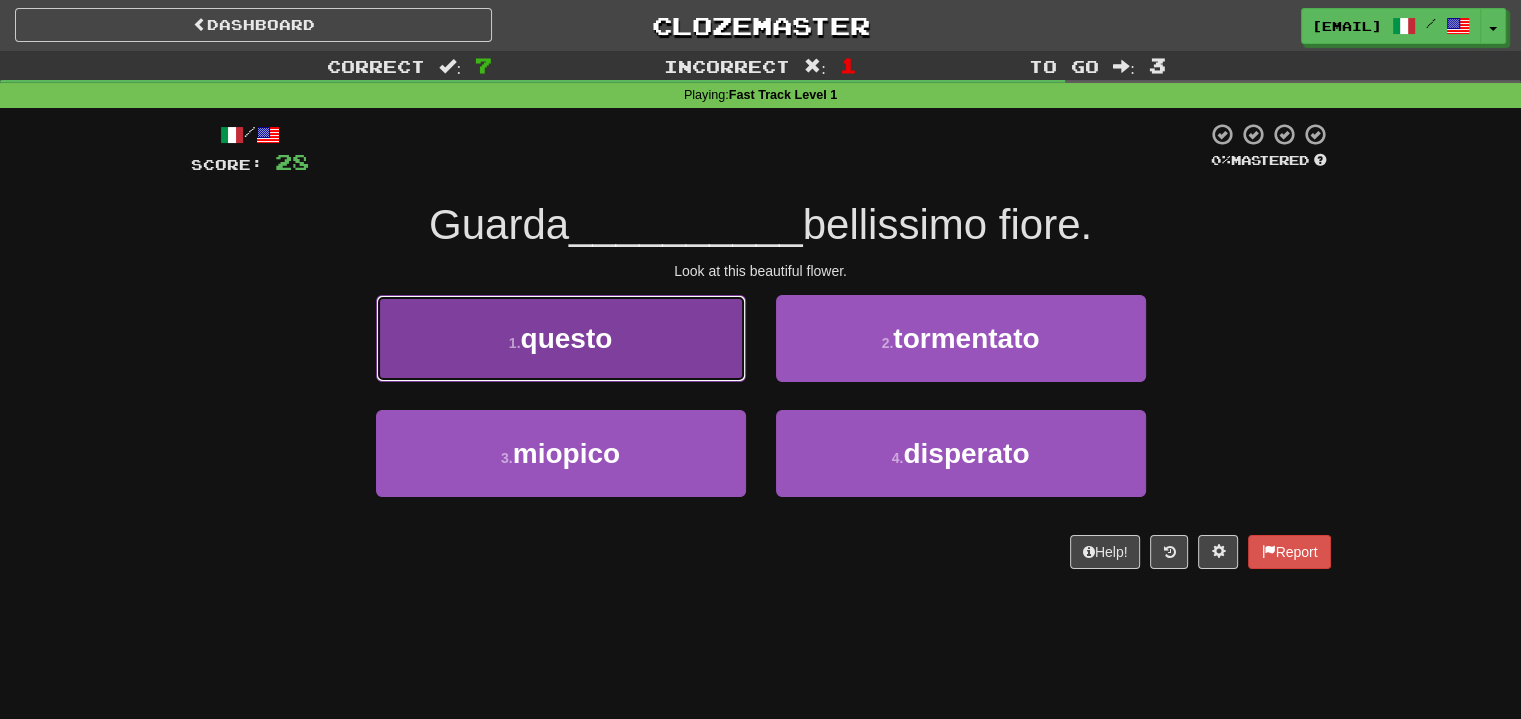 click on "1 .  questo" at bounding box center [561, 338] 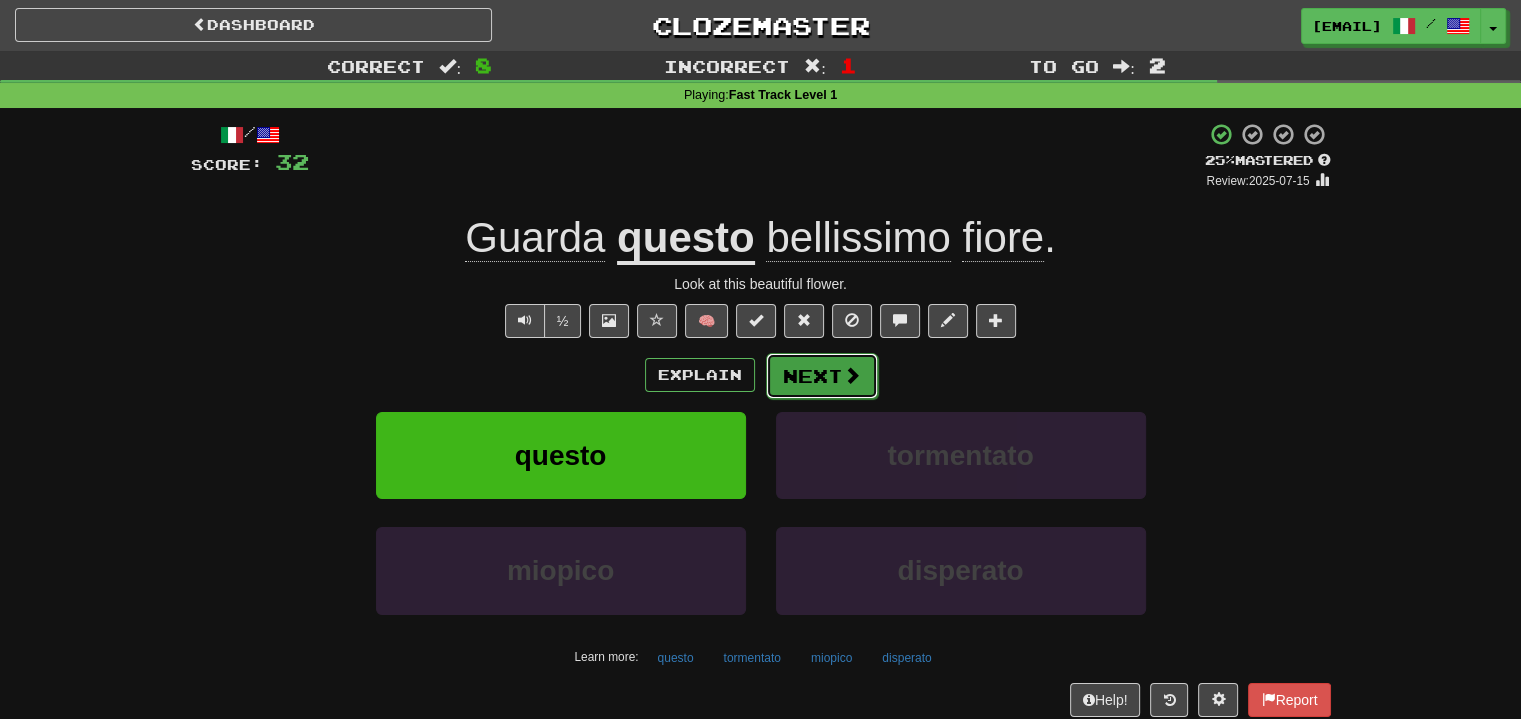 click on "Next" at bounding box center [822, 376] 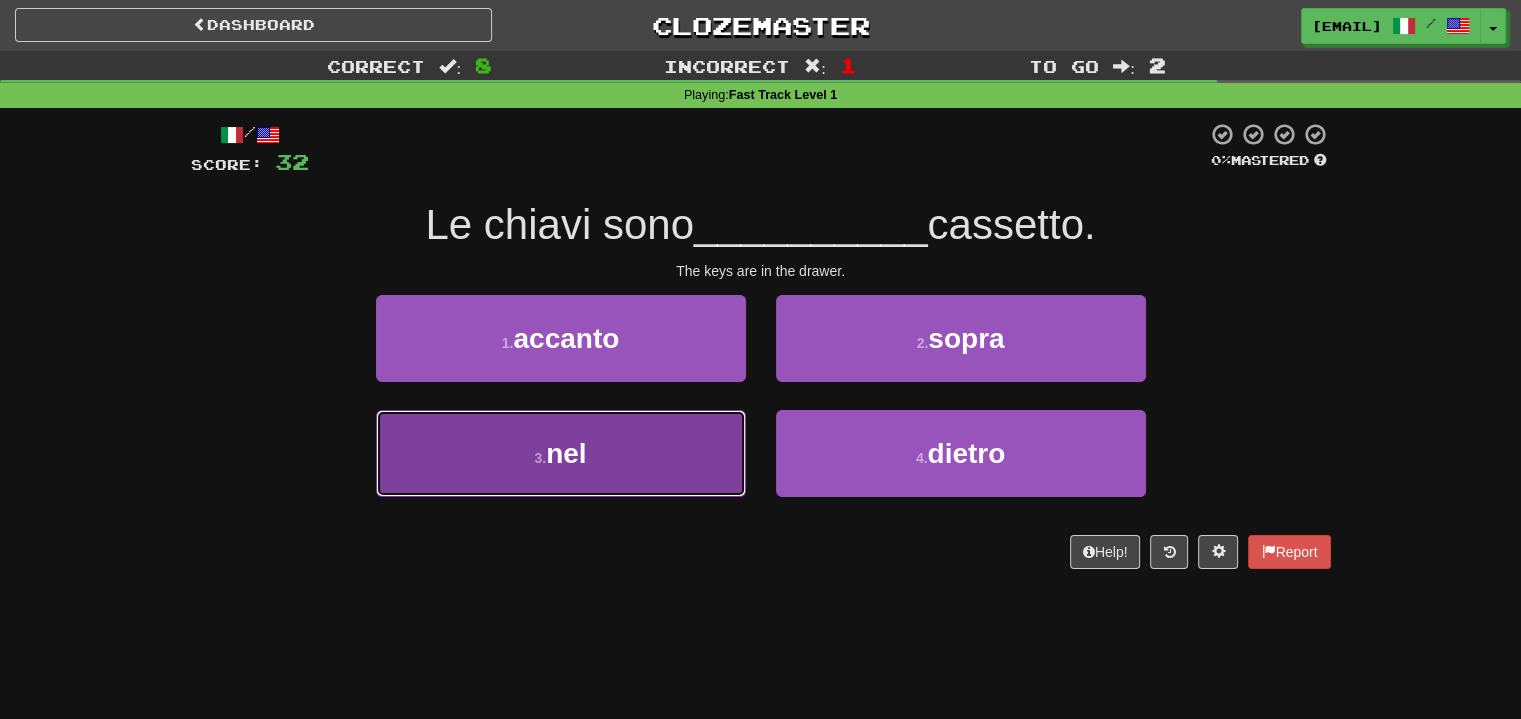 click on "3 .  nel" at bounding box center (561, 453) 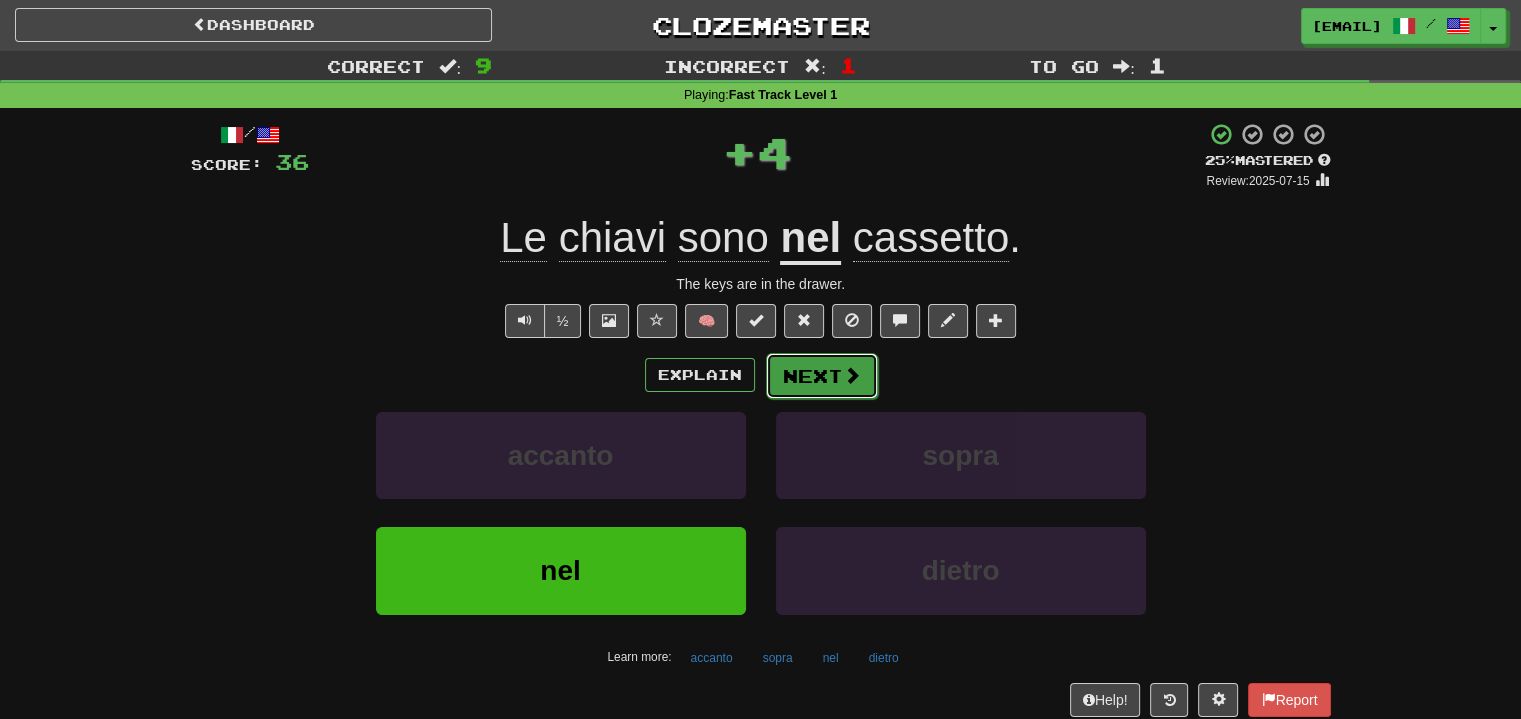click on "Next" at bounding box center [822, 376] 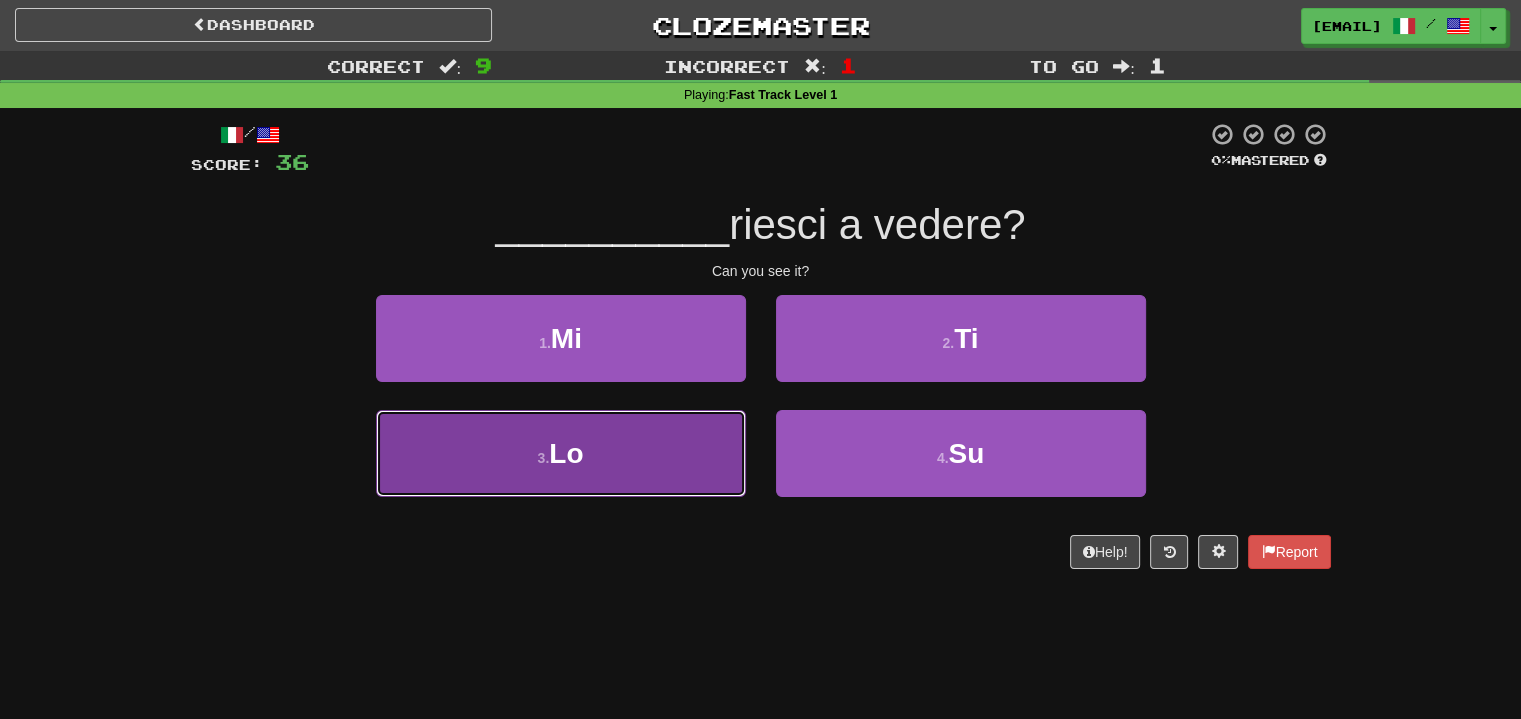 click on "3 .  Lo" at bounding box center [561, 453] 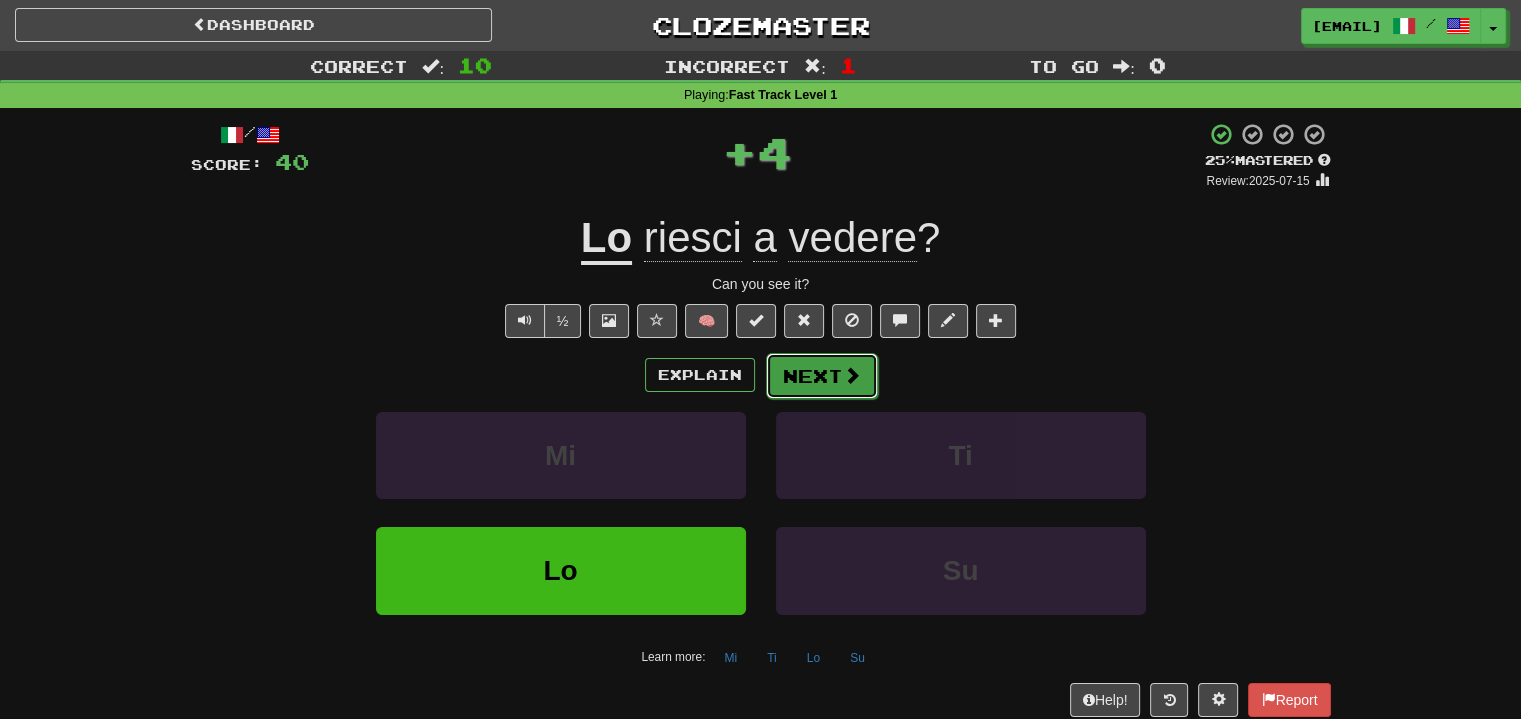 click on "Next" at bounding box center [822, 376] 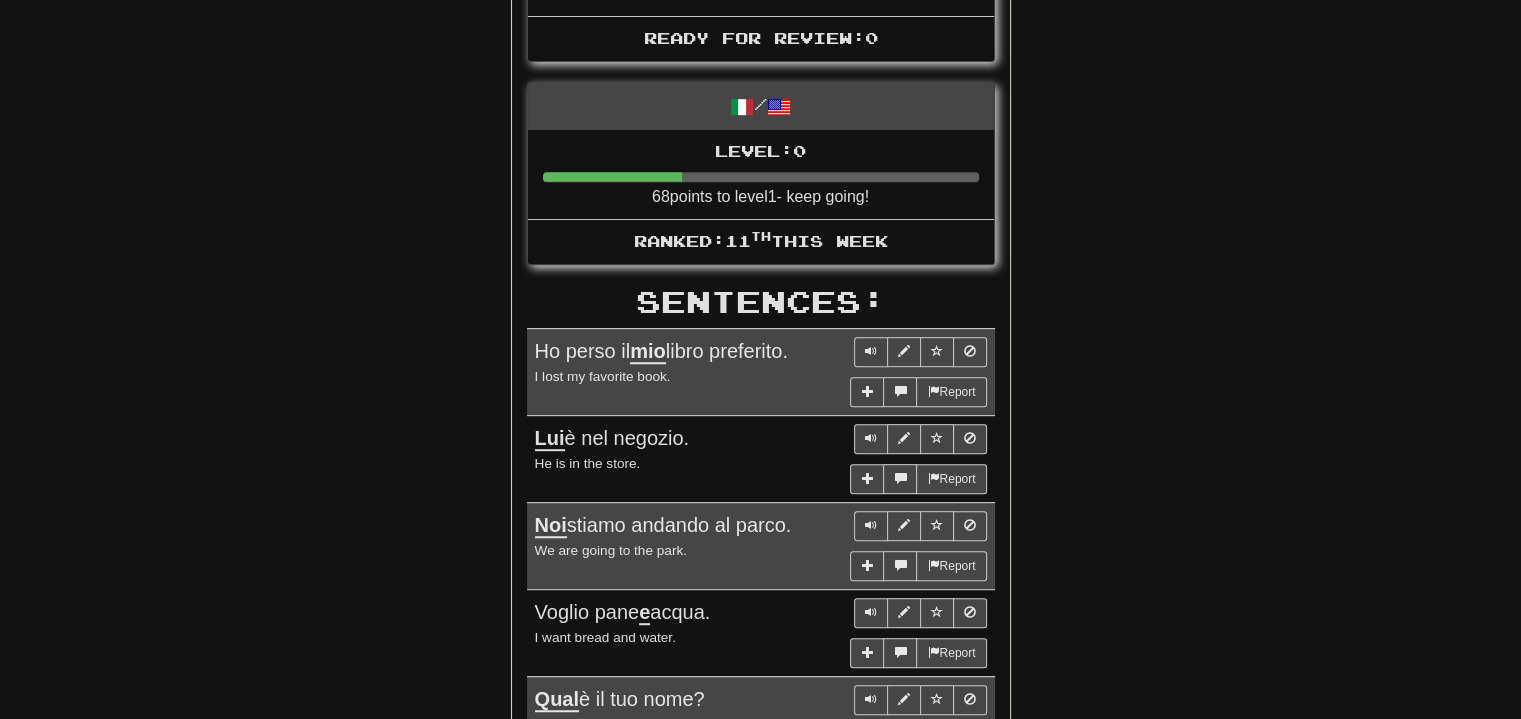 scroll, scrollTop: 1074, scrollLeft: 0, axis: vertical 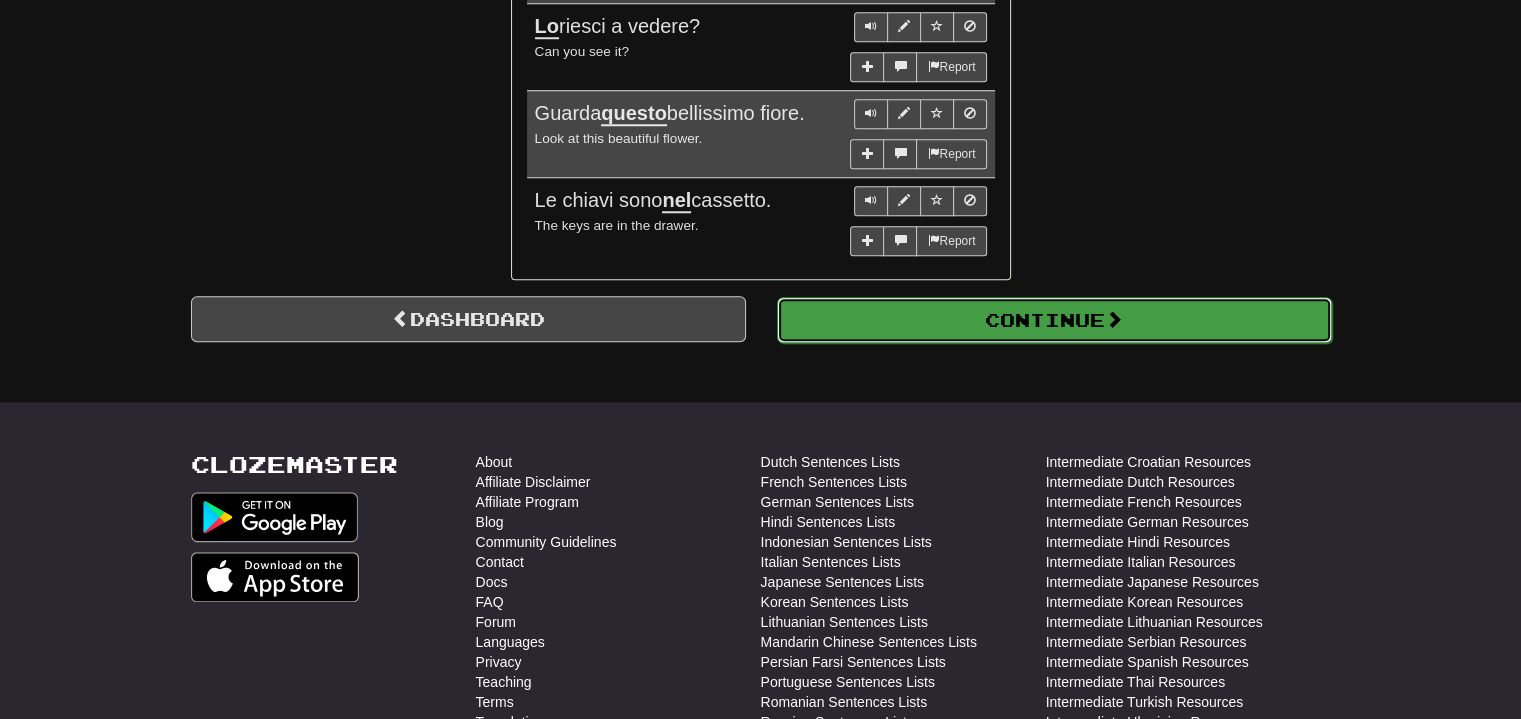 click on "Continue" at bounding box center [1054, 320] 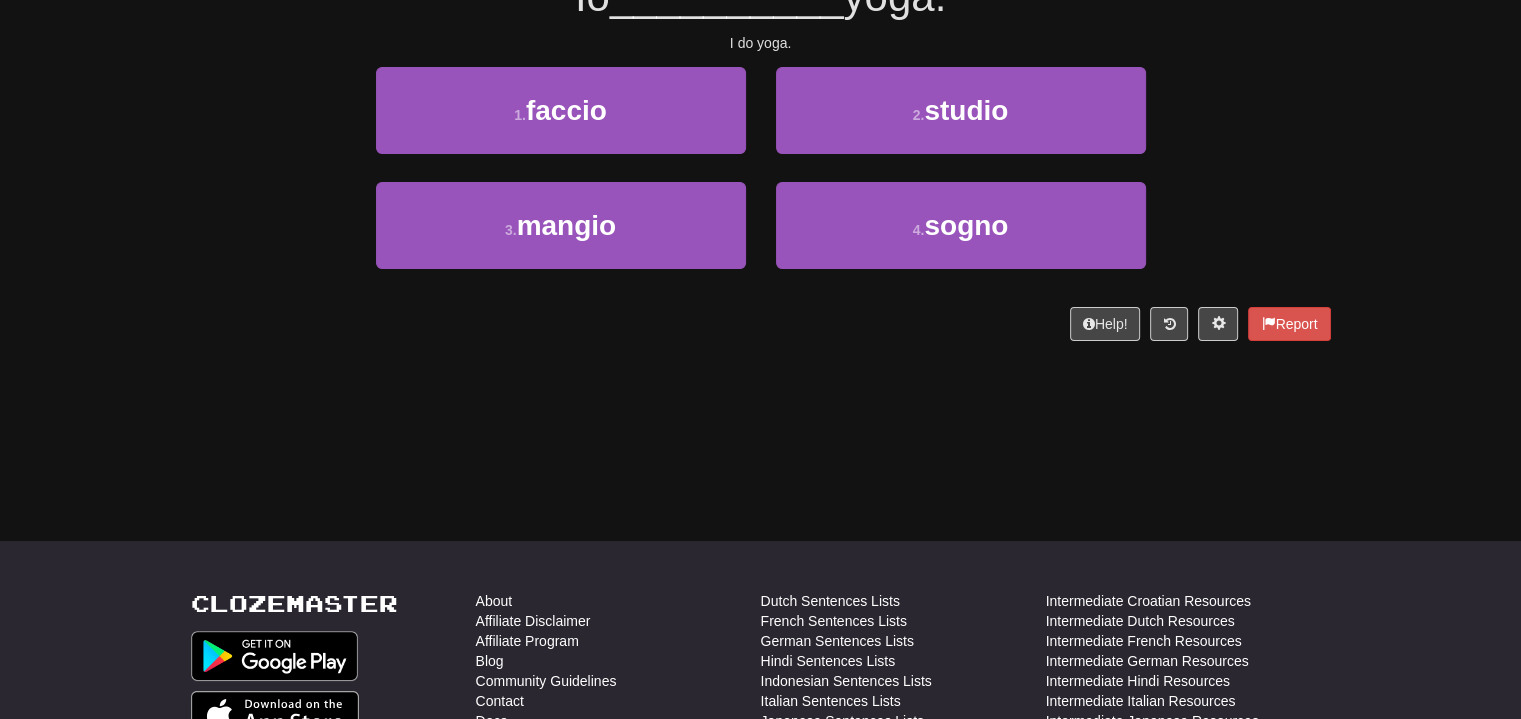 scroll, scrollTop: 4, scrollLeft: 0, axis: vertical 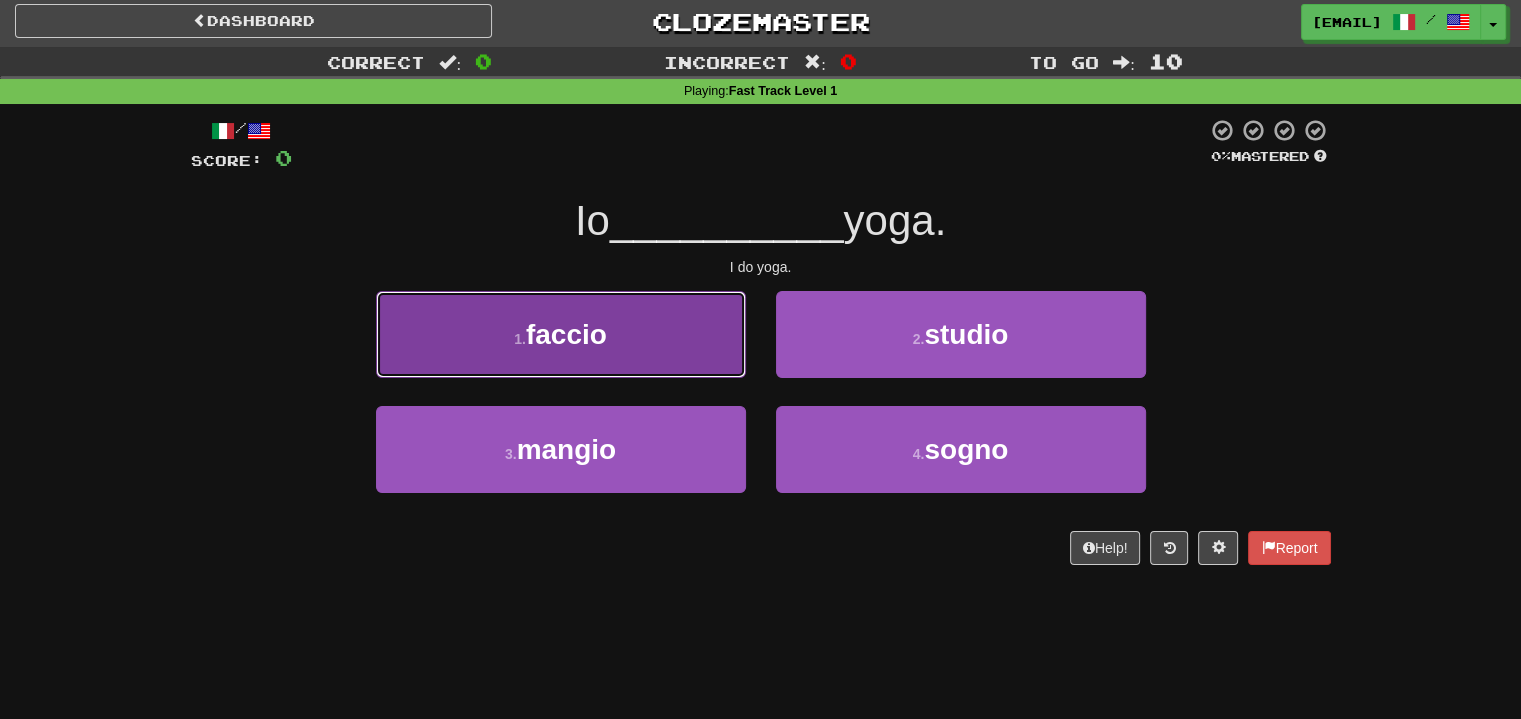 click on "1 .  faccio" at bounding box center [561, 334] 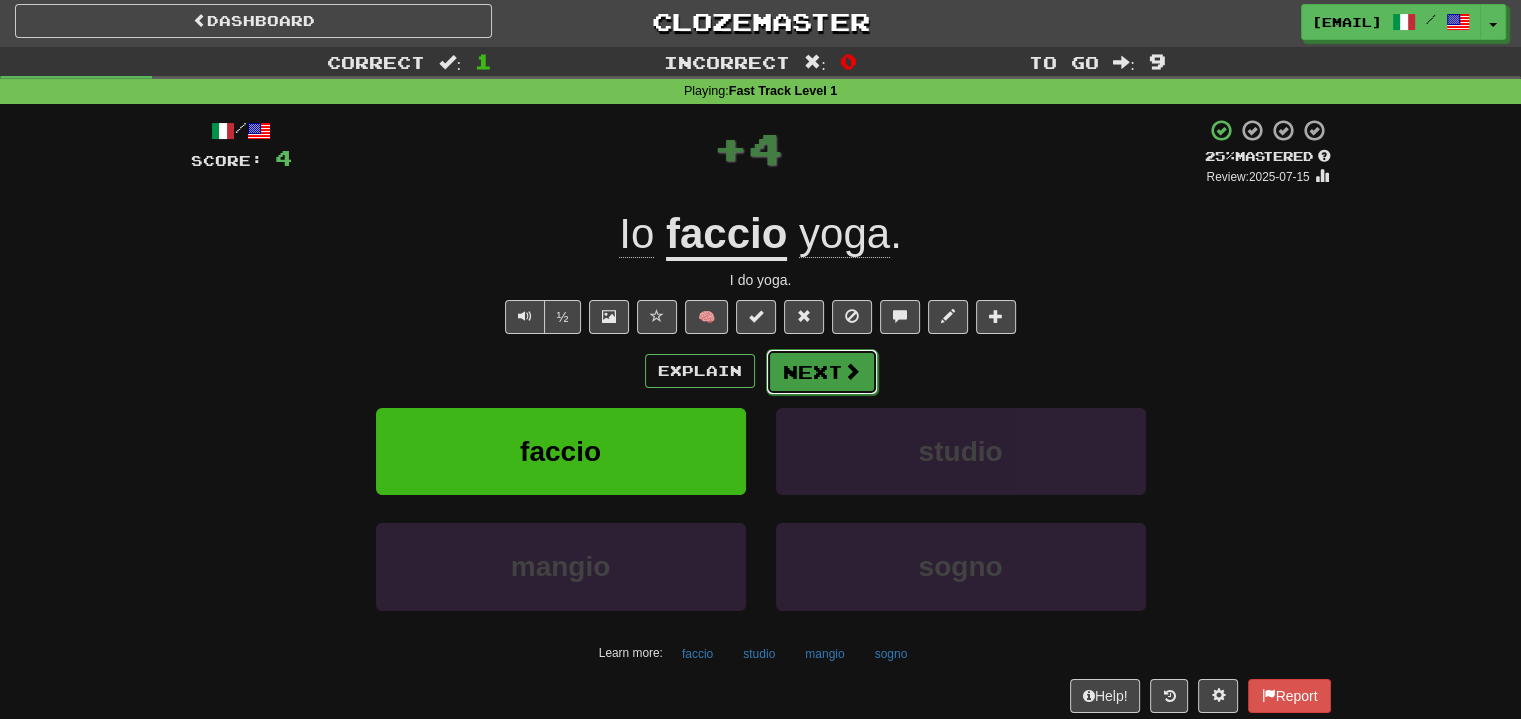 click on "Next" at bounding box center [822, 372] 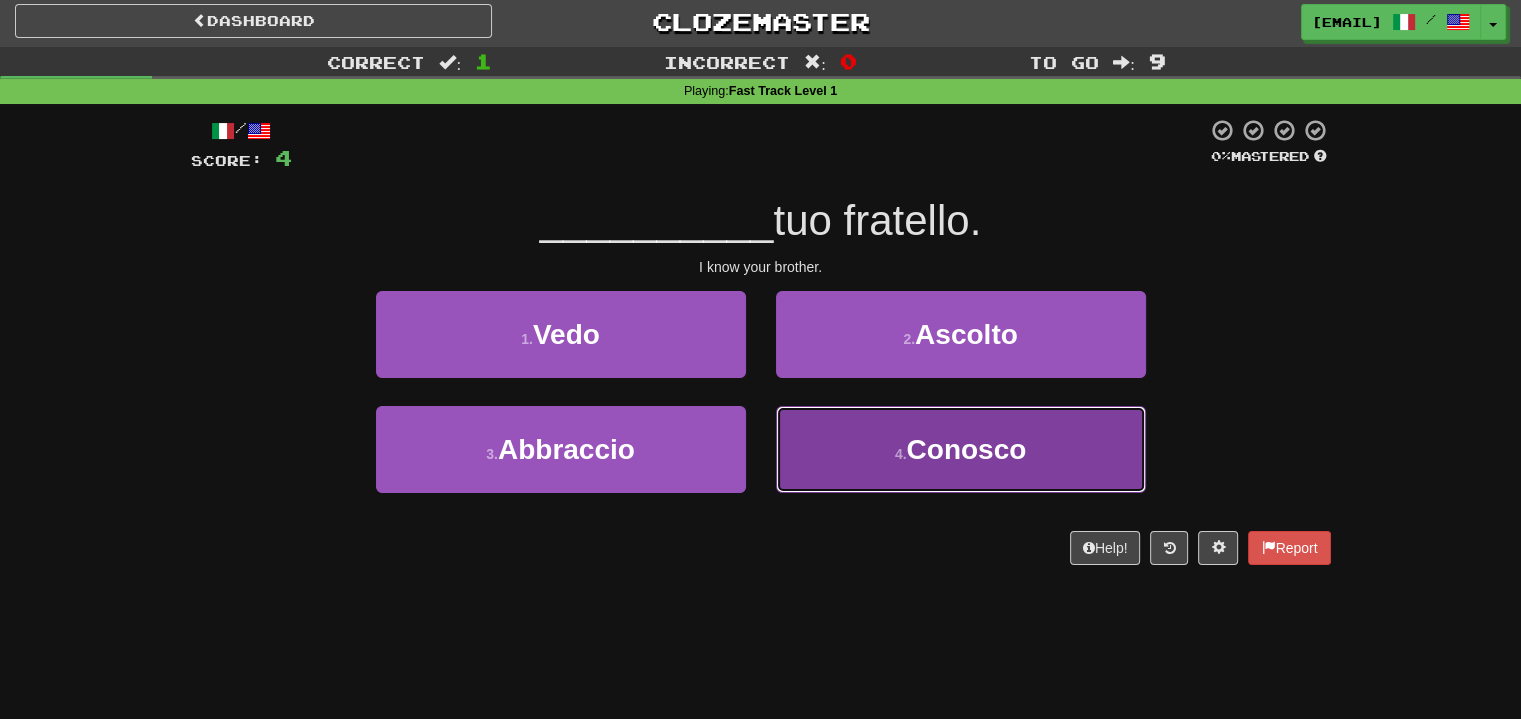 click on "4 .  Conosco" at bounding box center (961, 449) 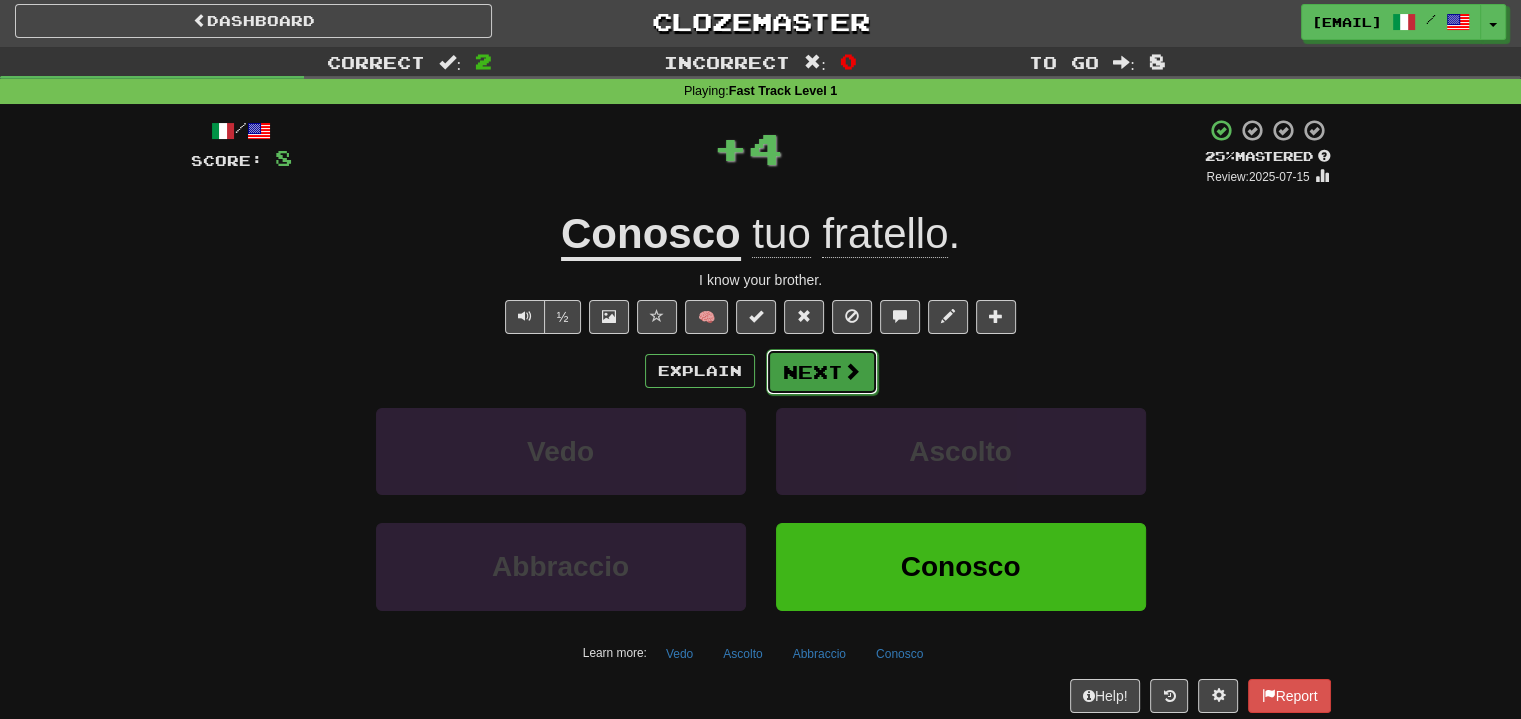 click on "Next" at bounding box center [822, 372] 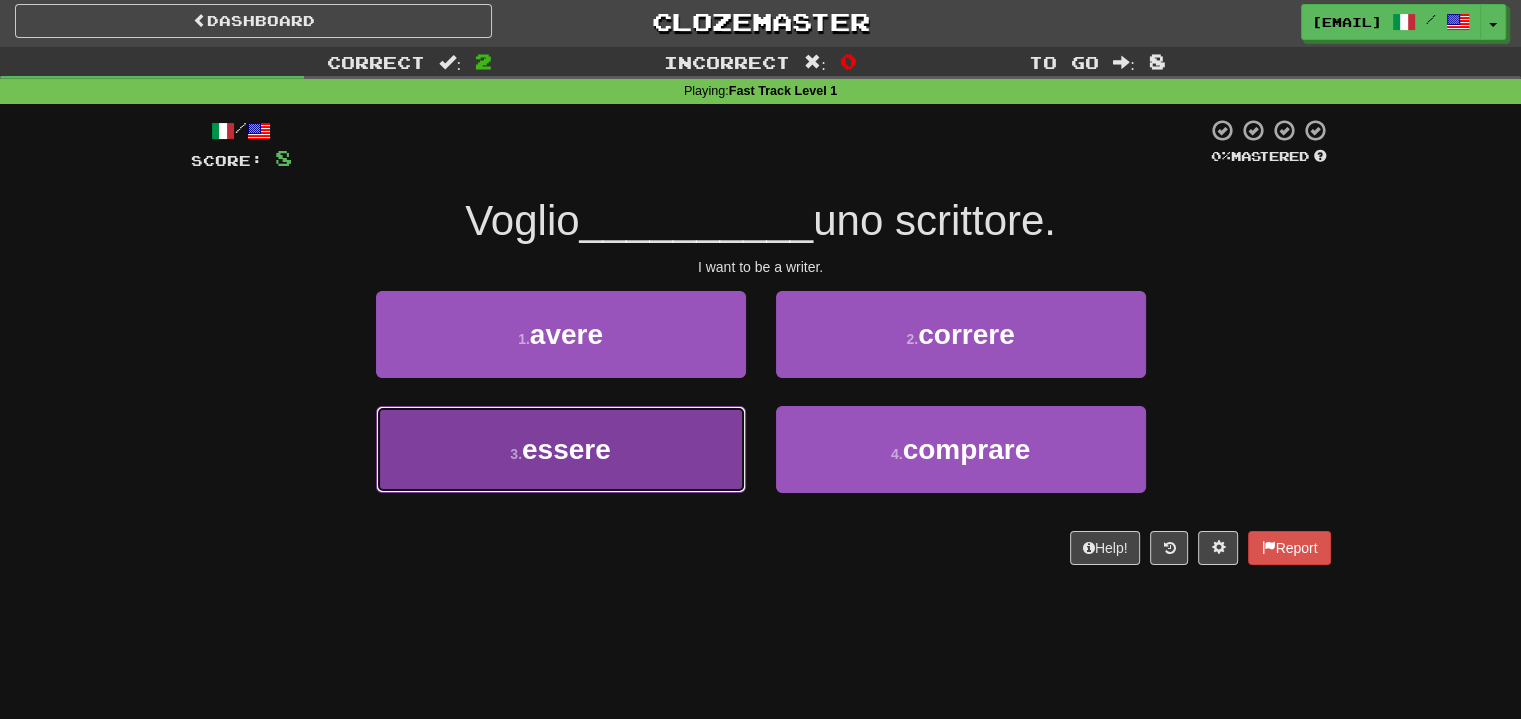 click on "essere" at bounding box center [566, 449] 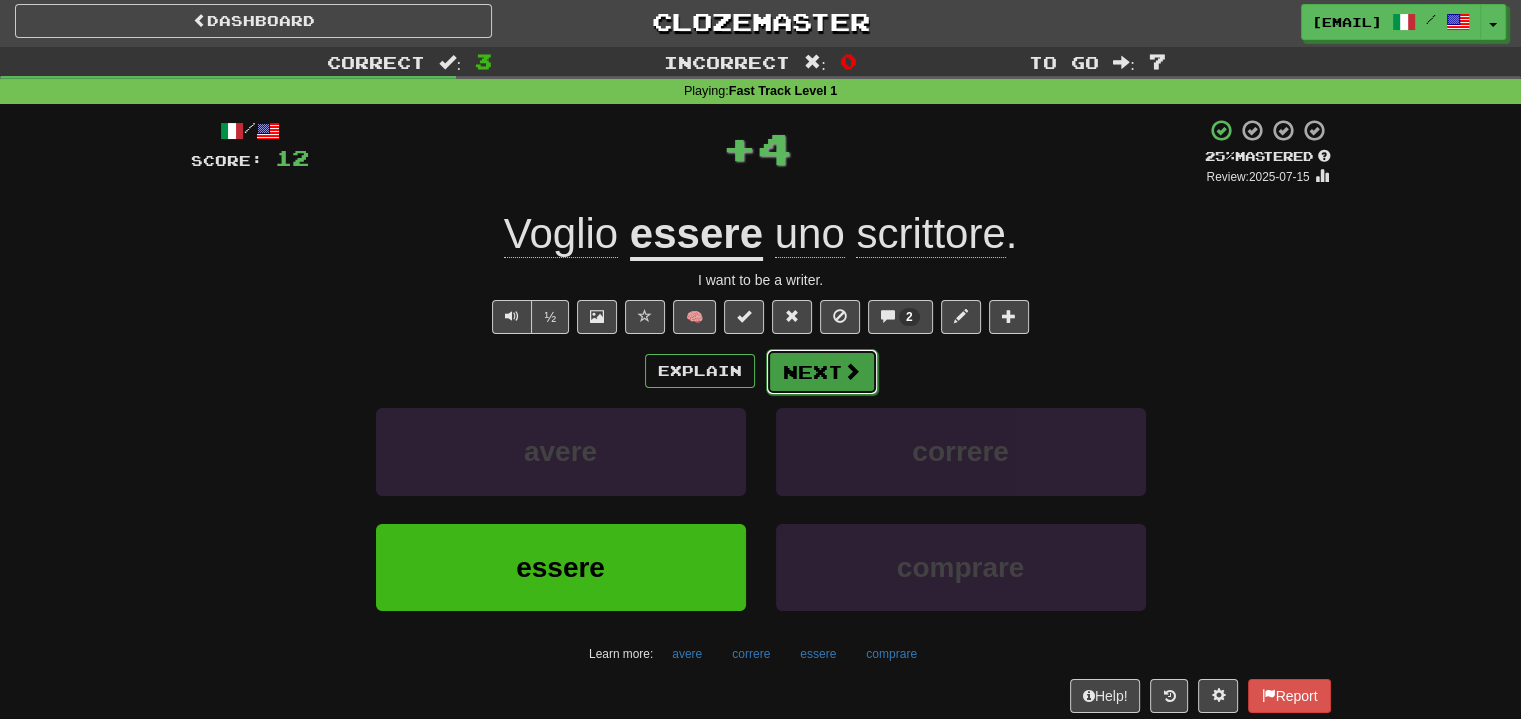 click on "Next" at bounding box center (822, 372) 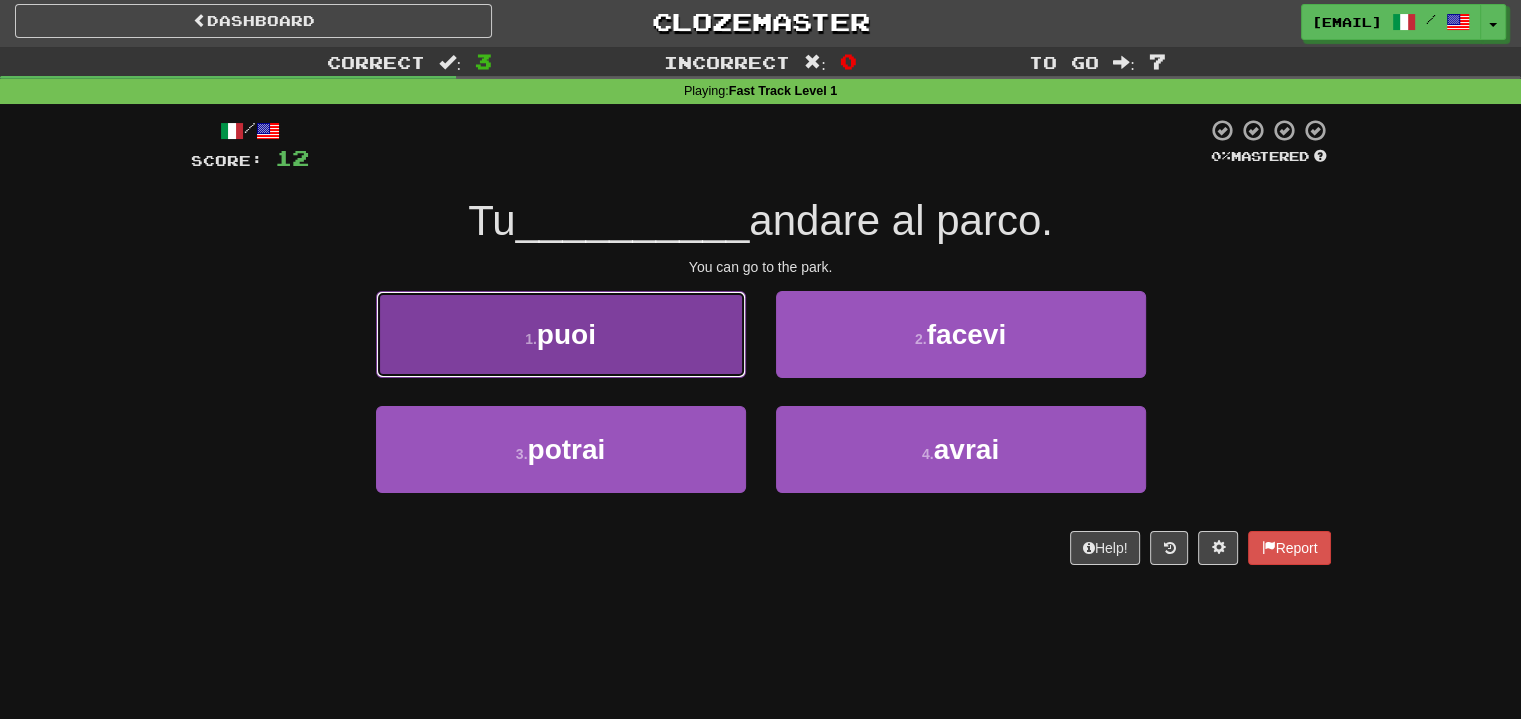 click on "1 .  puoi" at bounding box center [561, 334] 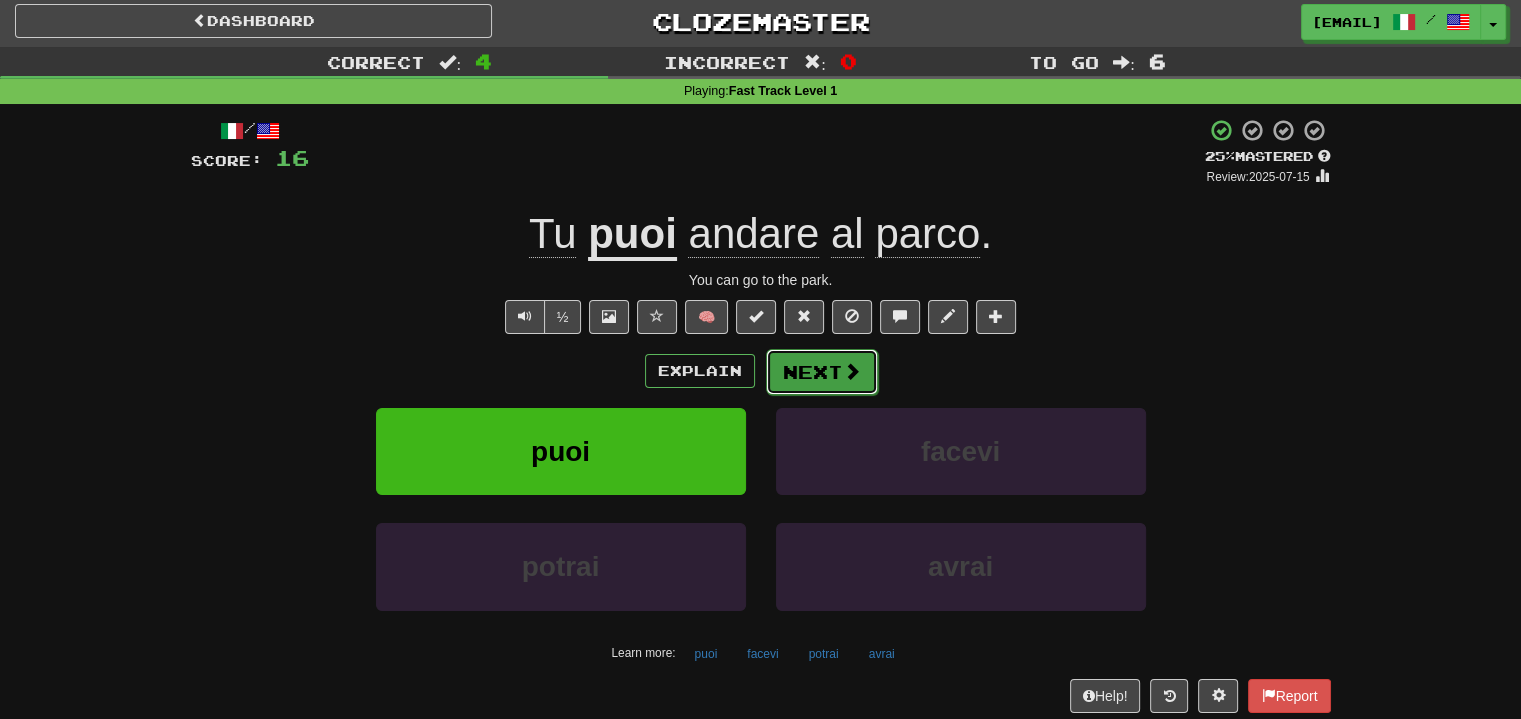 click on "Next" at bounding box center (822, 372) 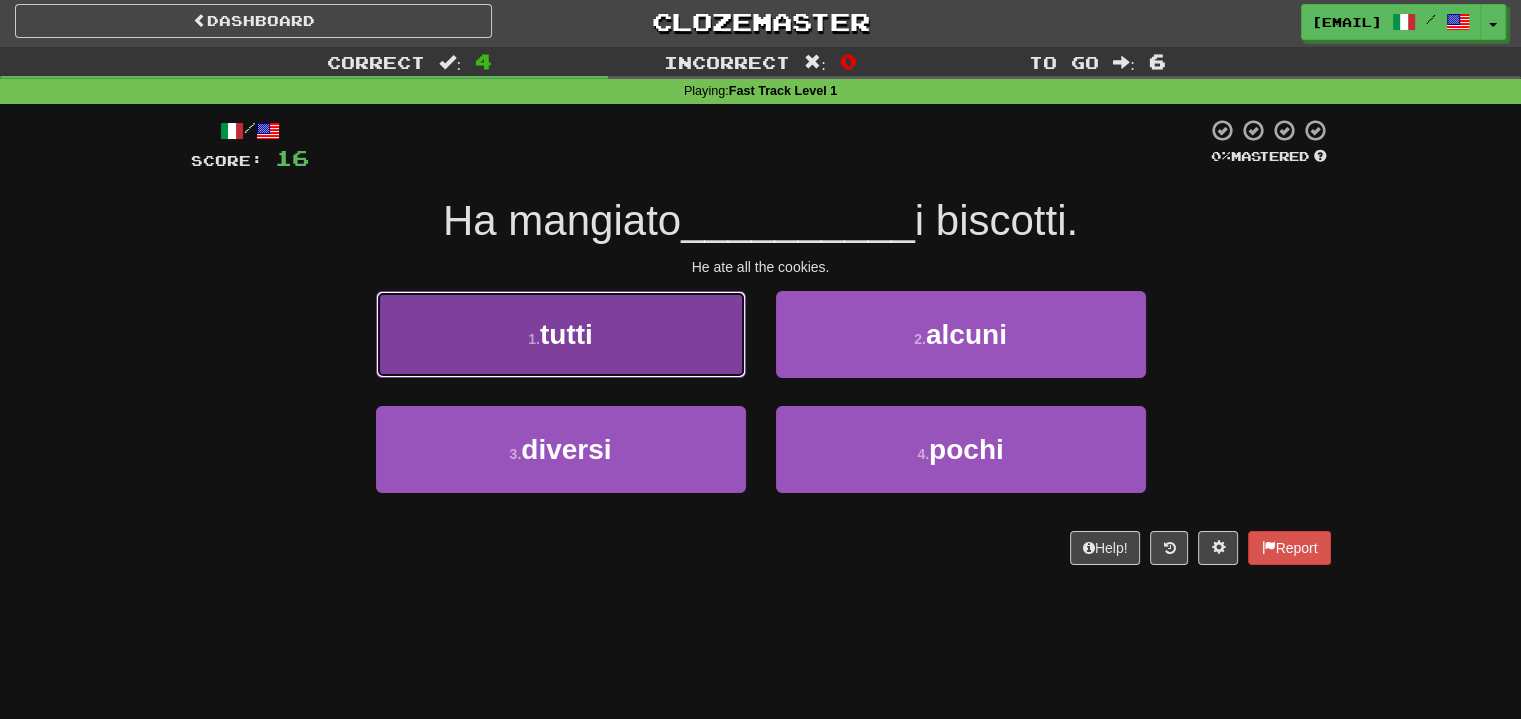 click on "1 .  tutti" at bounding box center [561, 334] 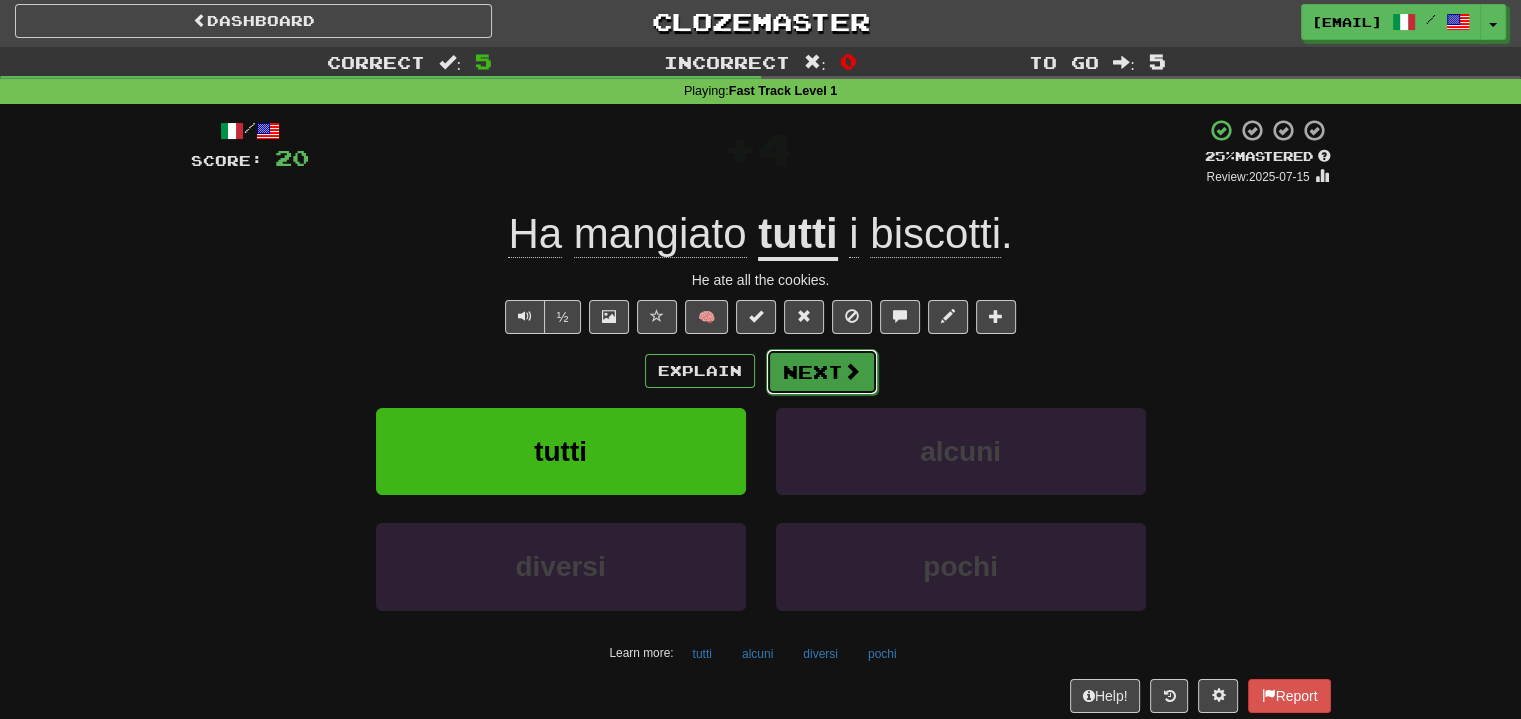 click on "Next" at bounding box center (822, 372) 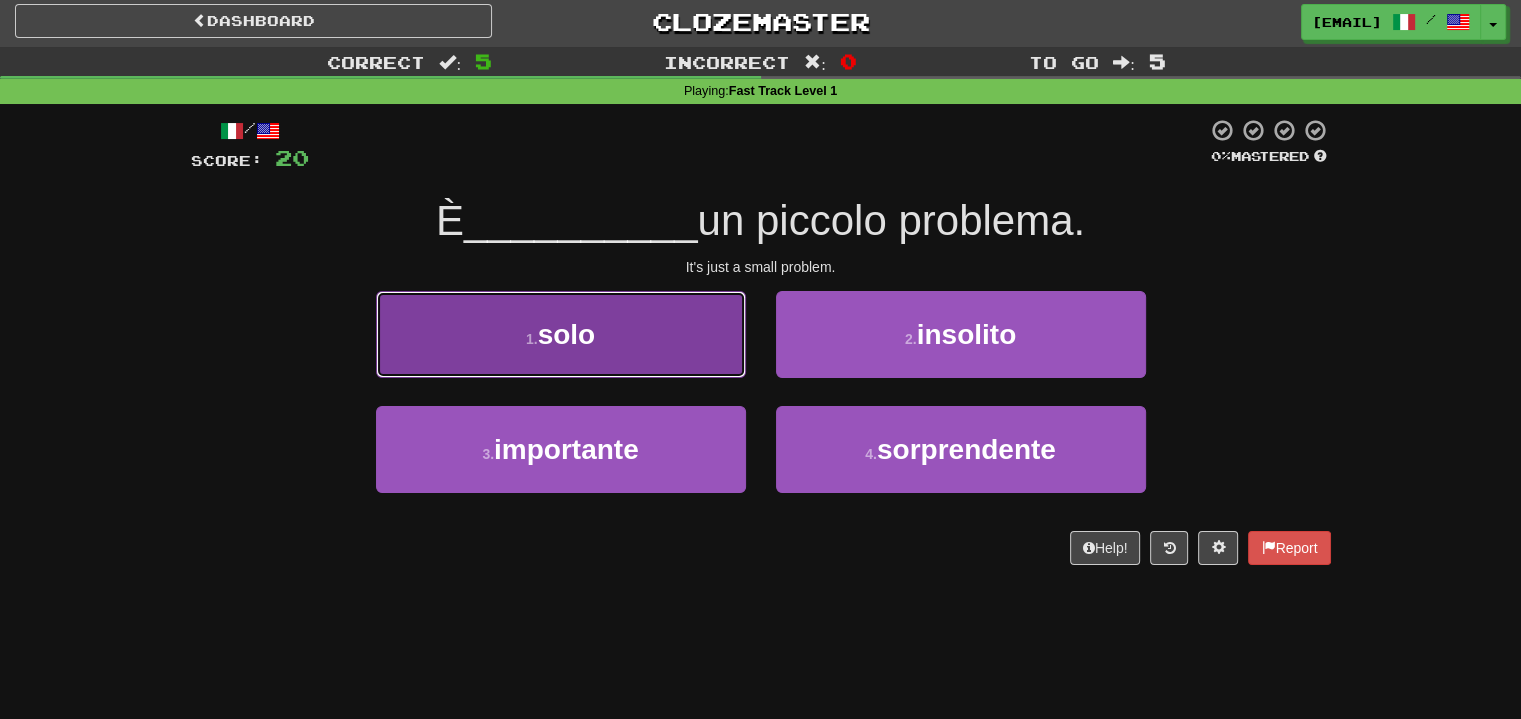 click on "1 .  solo" at bounding box center [561, 334] 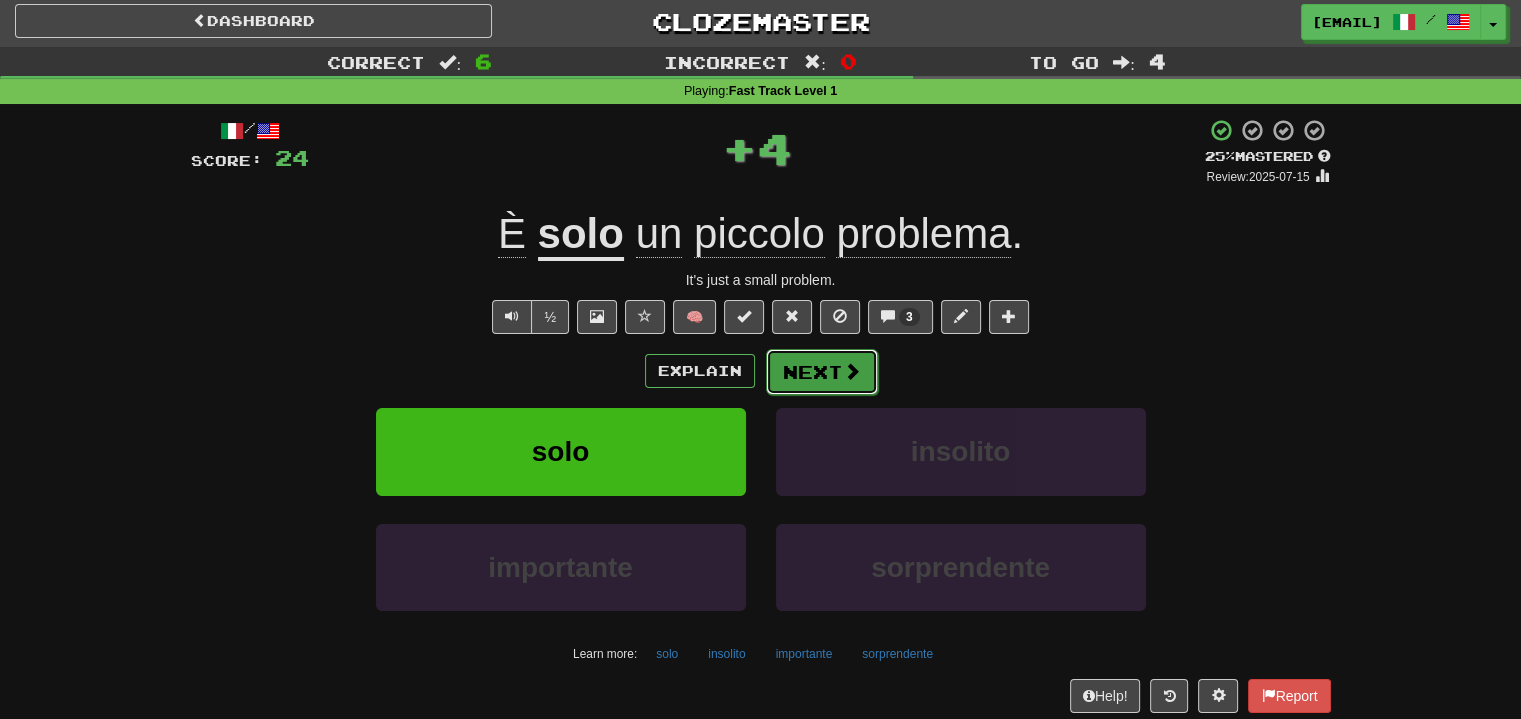 click on "Next" at bounding box center (822, 372) 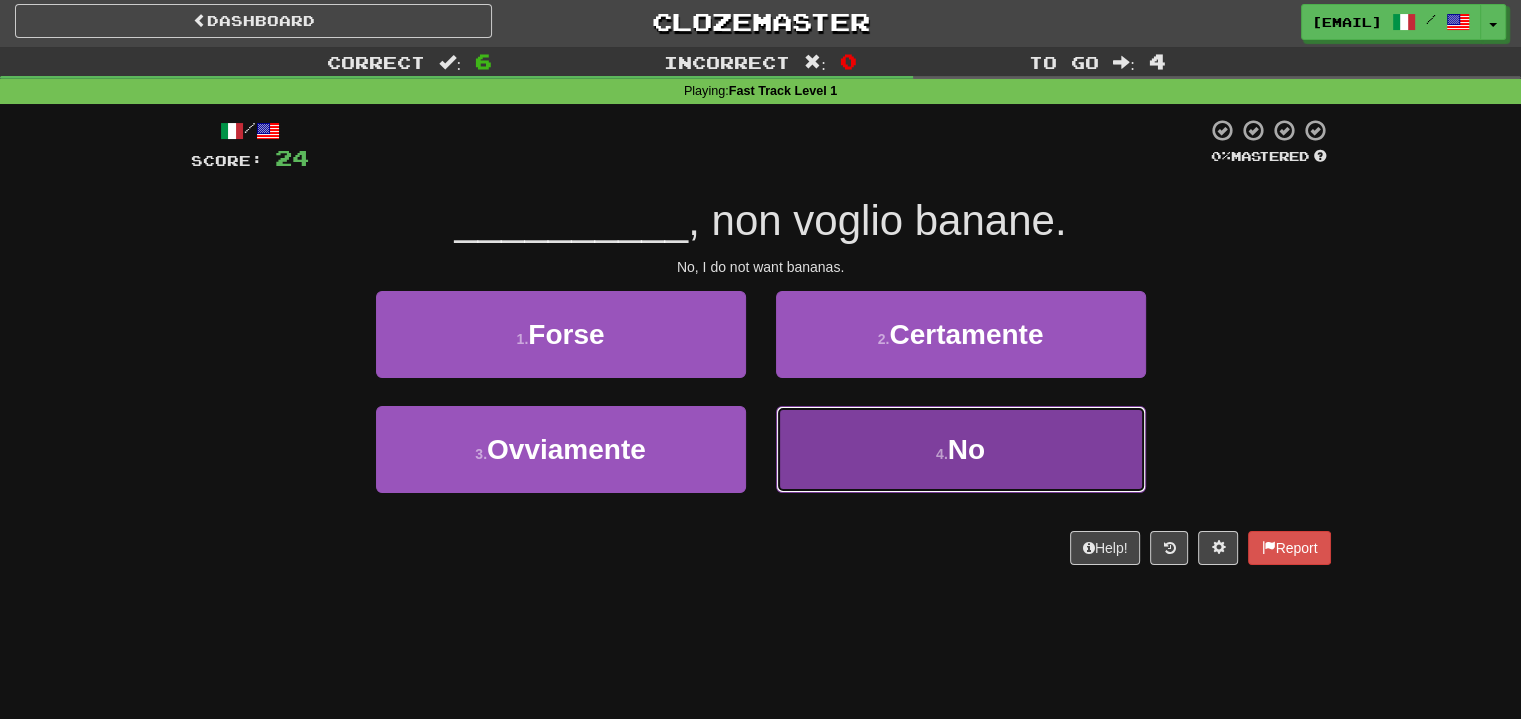 click on "4 .  No" at bounding box center [961, 449] 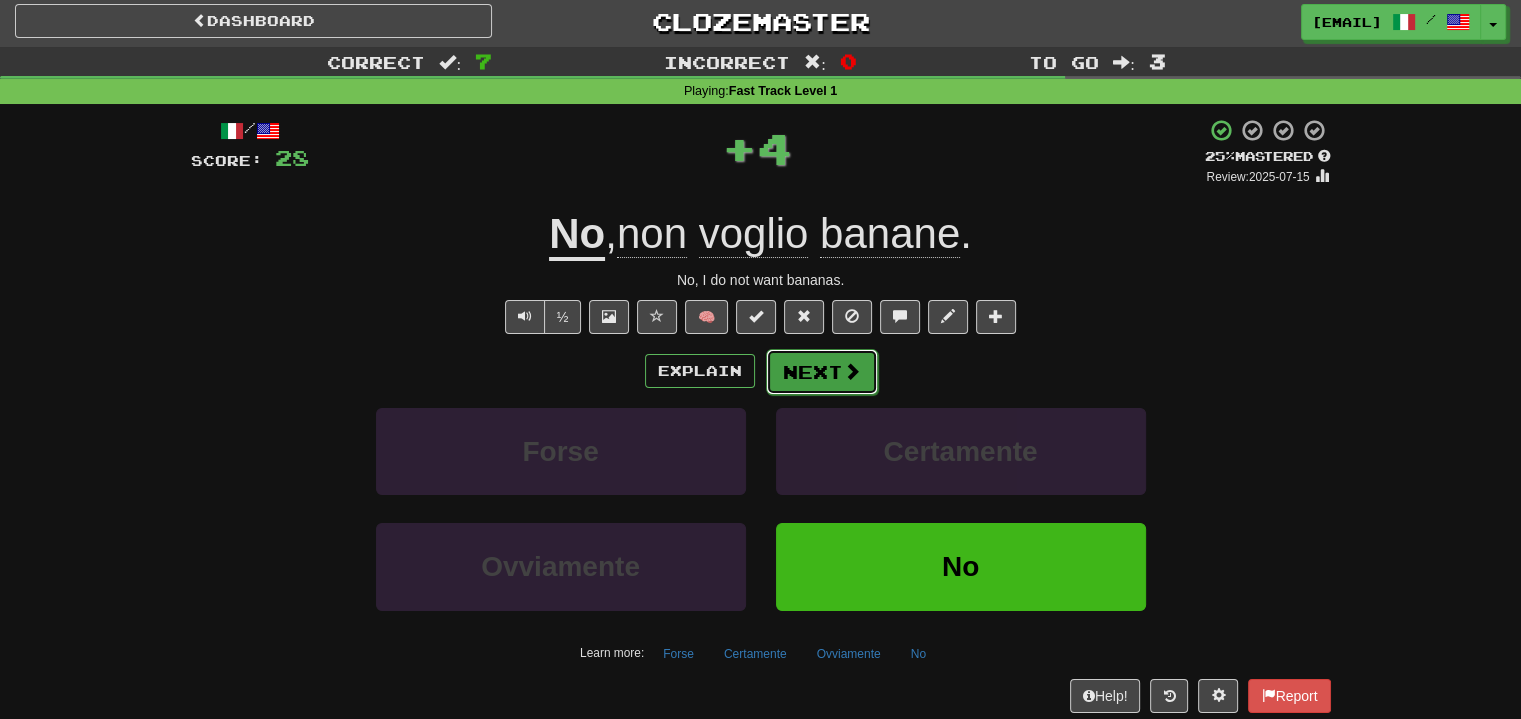 click on "Next" at bounding box center [822, 372] 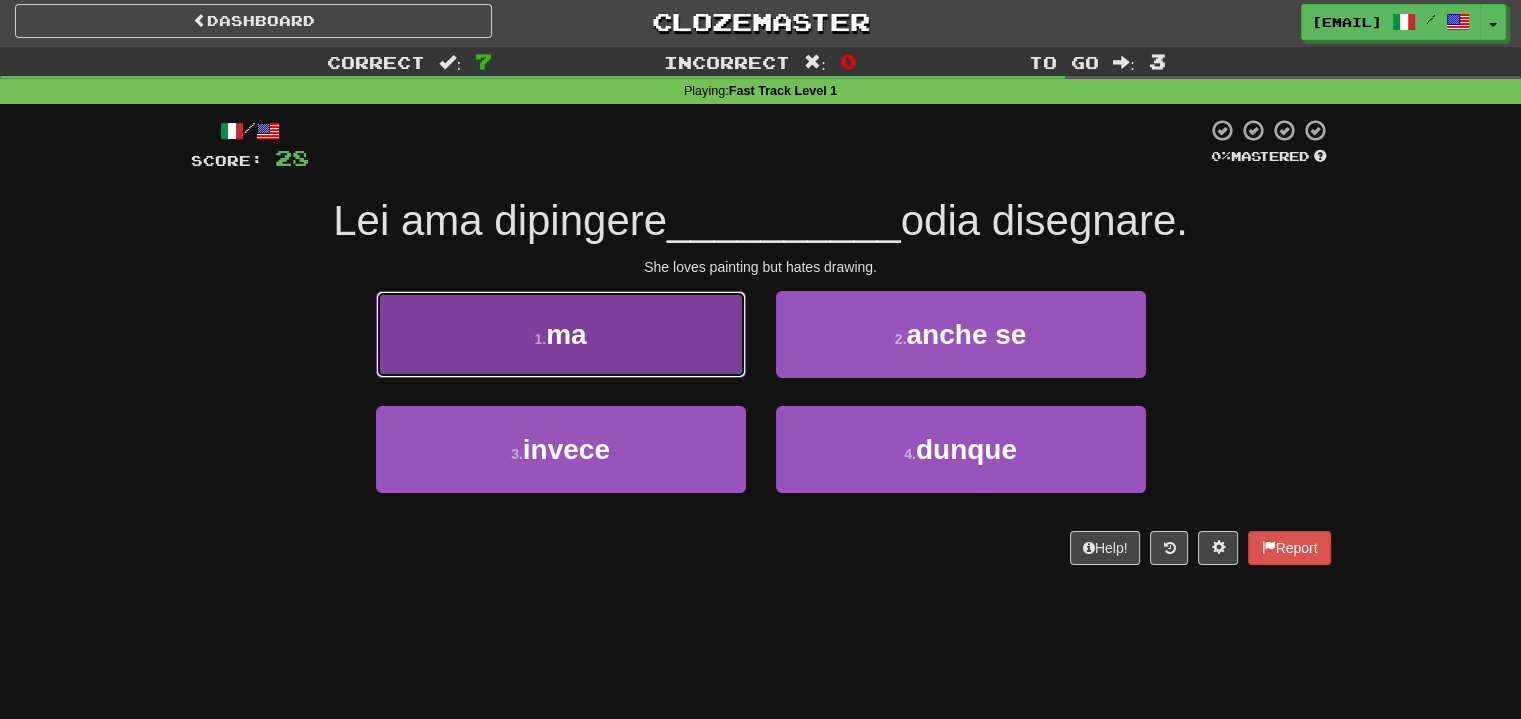 click on "1 .  ma" at bounding box center (561, 334) 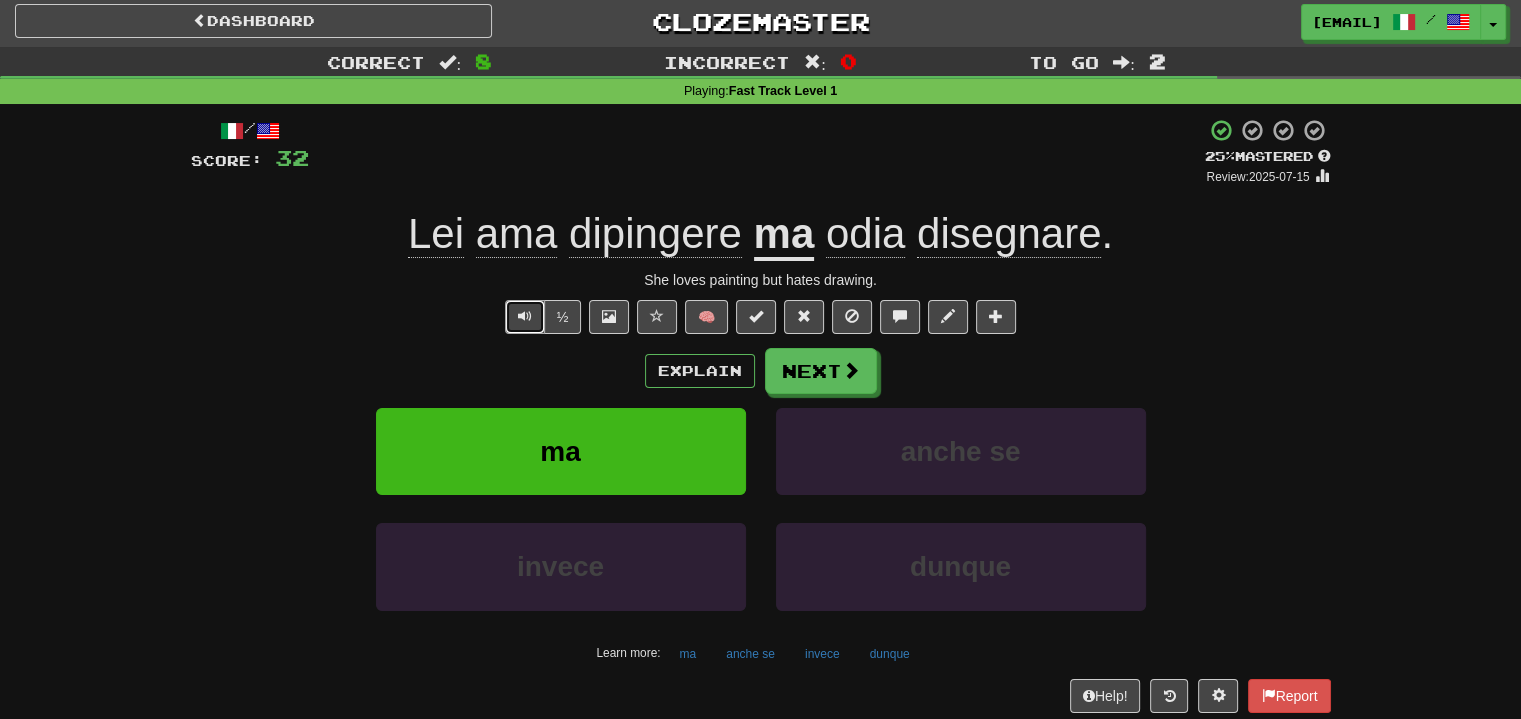 click at bounding box center [525, 316] 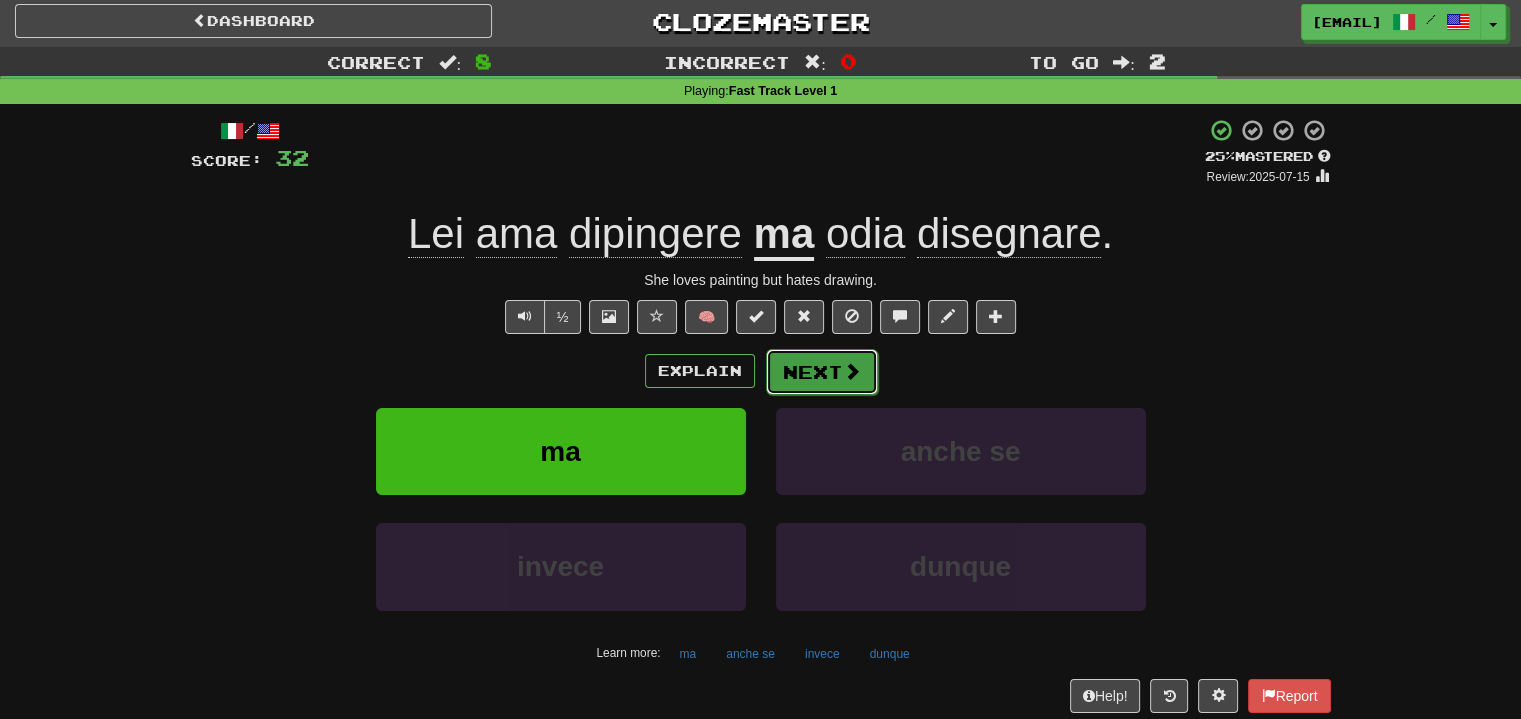 click on "Next" at bounding box center (822, 372) 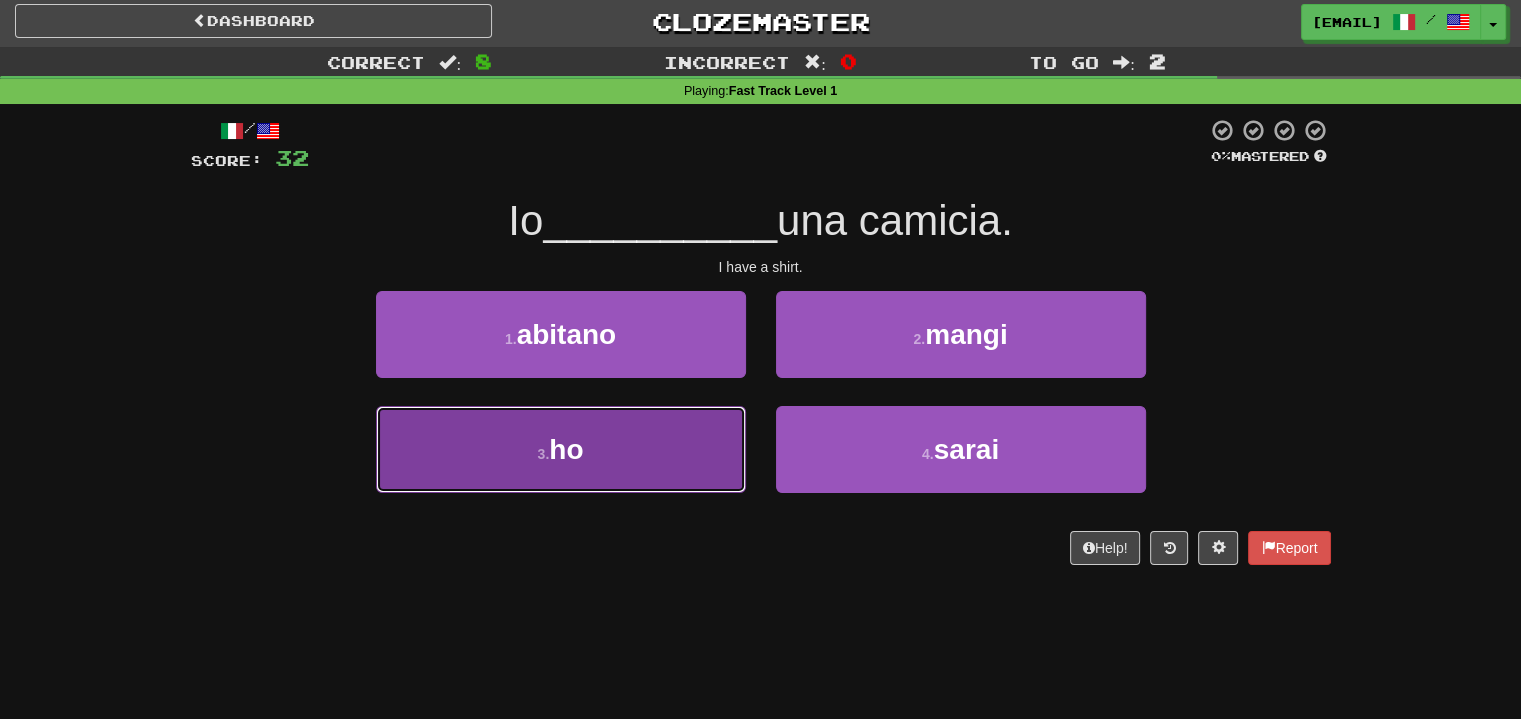 click on "3 .  ho" at bounding box center (561, 449) 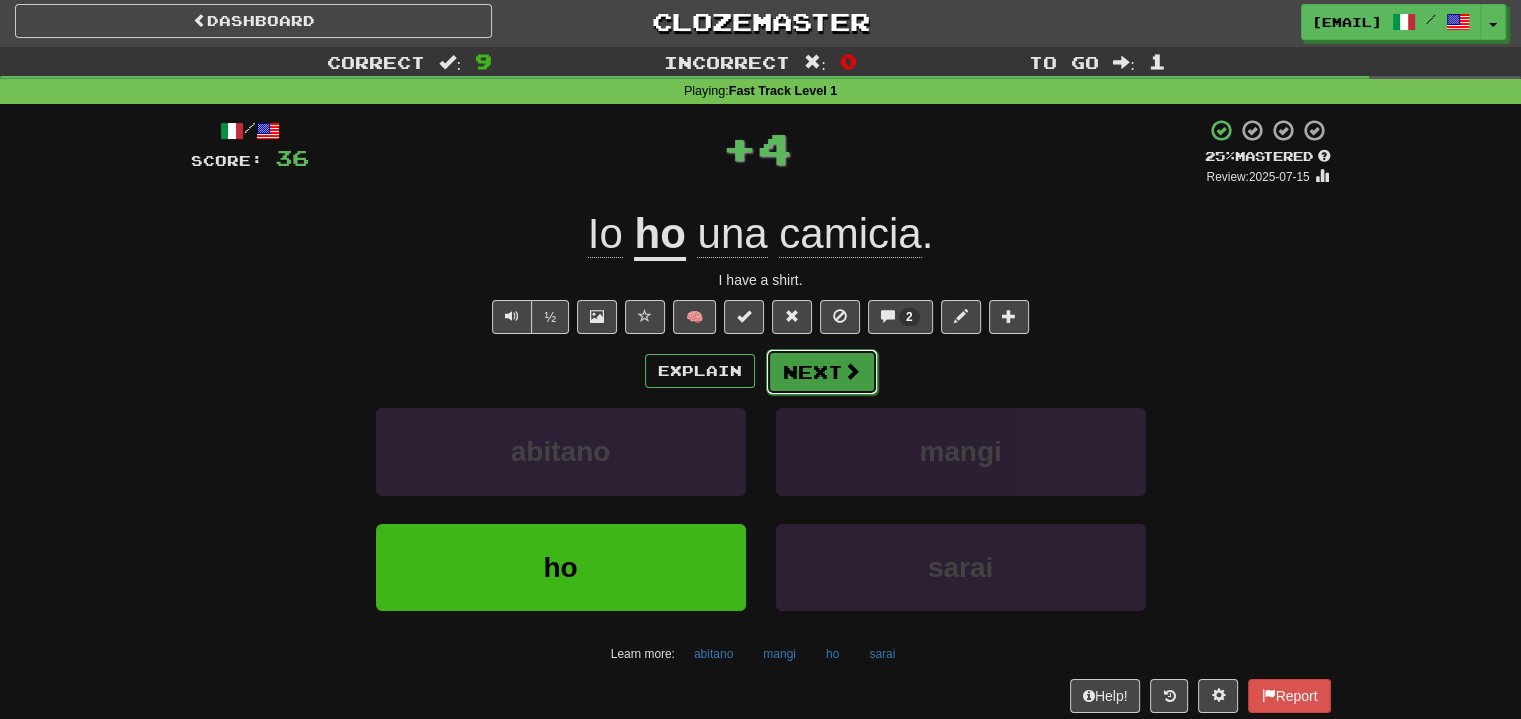 click on "Next" at bounding box center [822, 372] 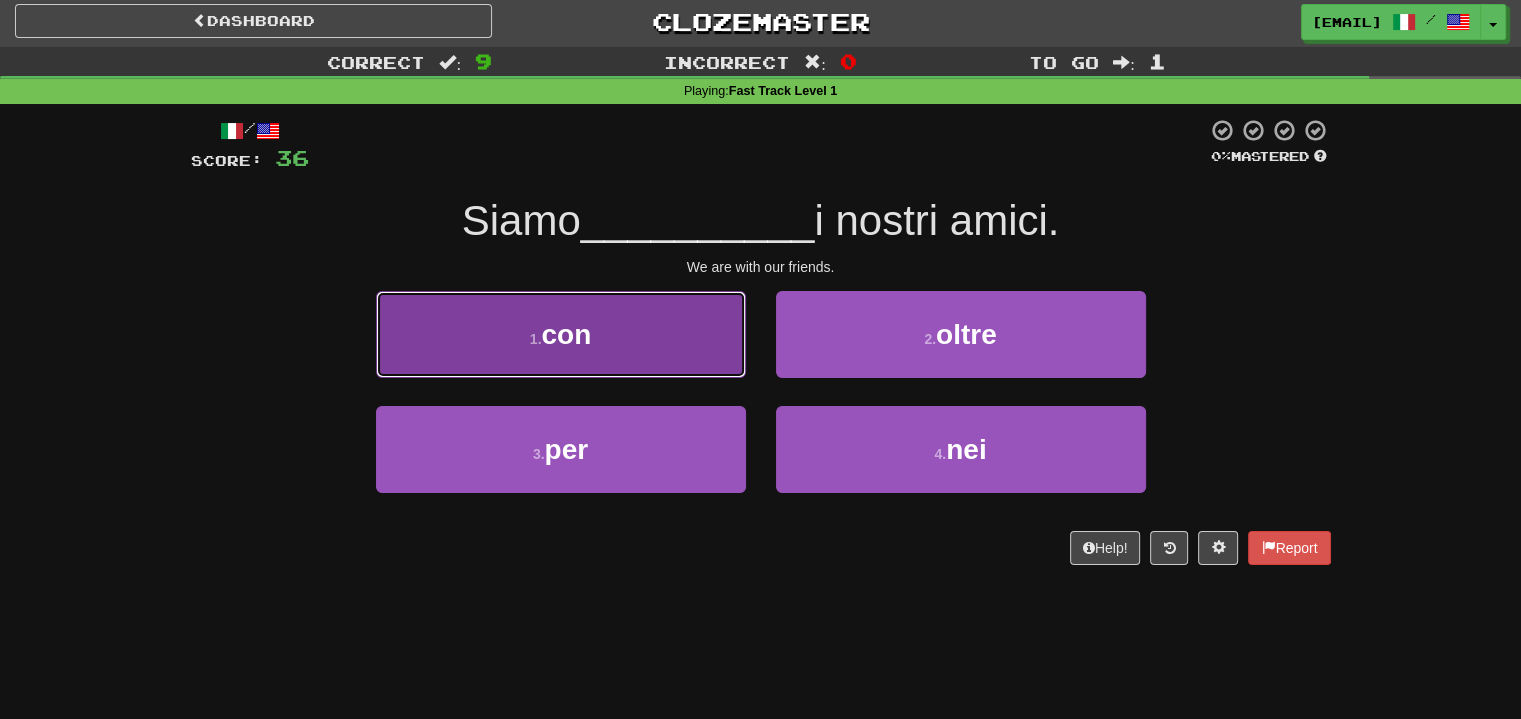 click on "1 .  con" at bounding box center (561, 334) 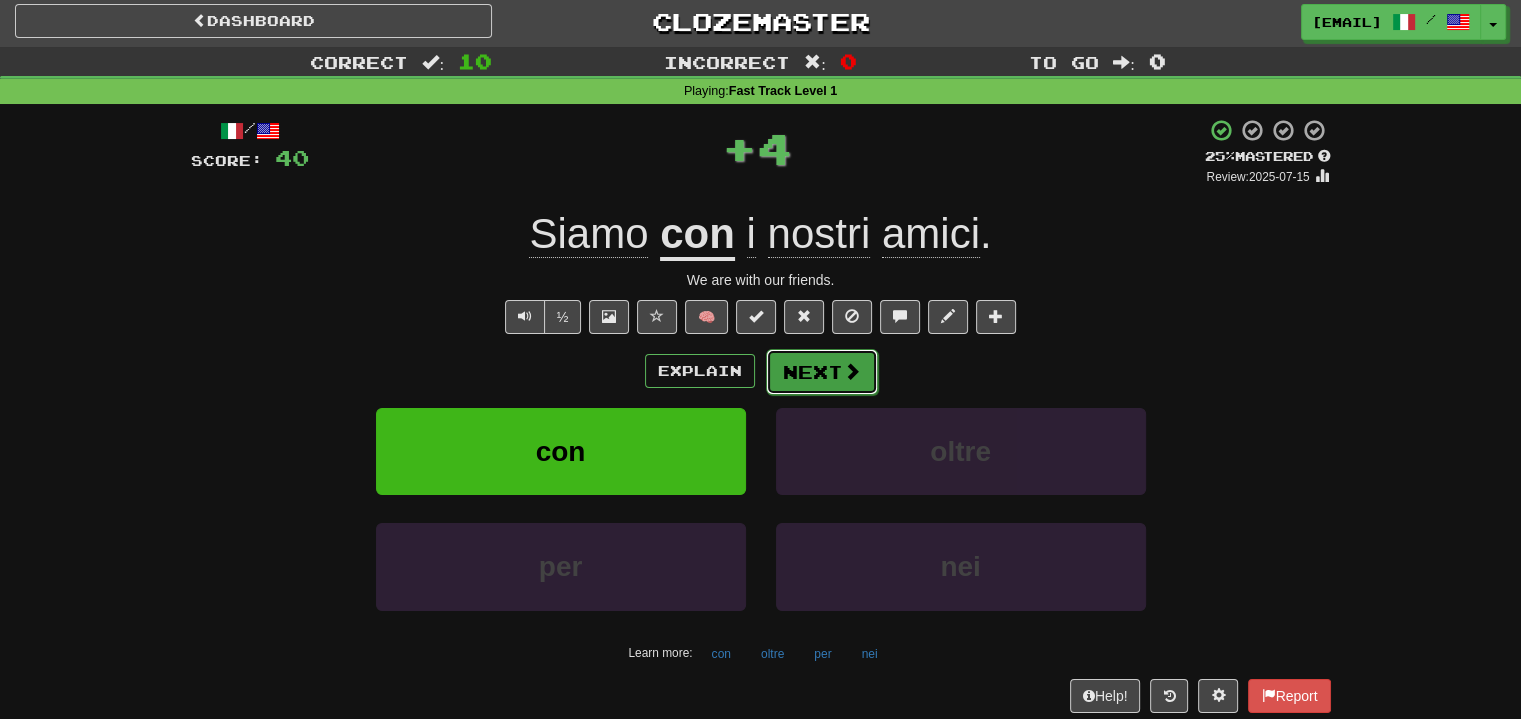 click on "Next" at bounding box center (822, 372) 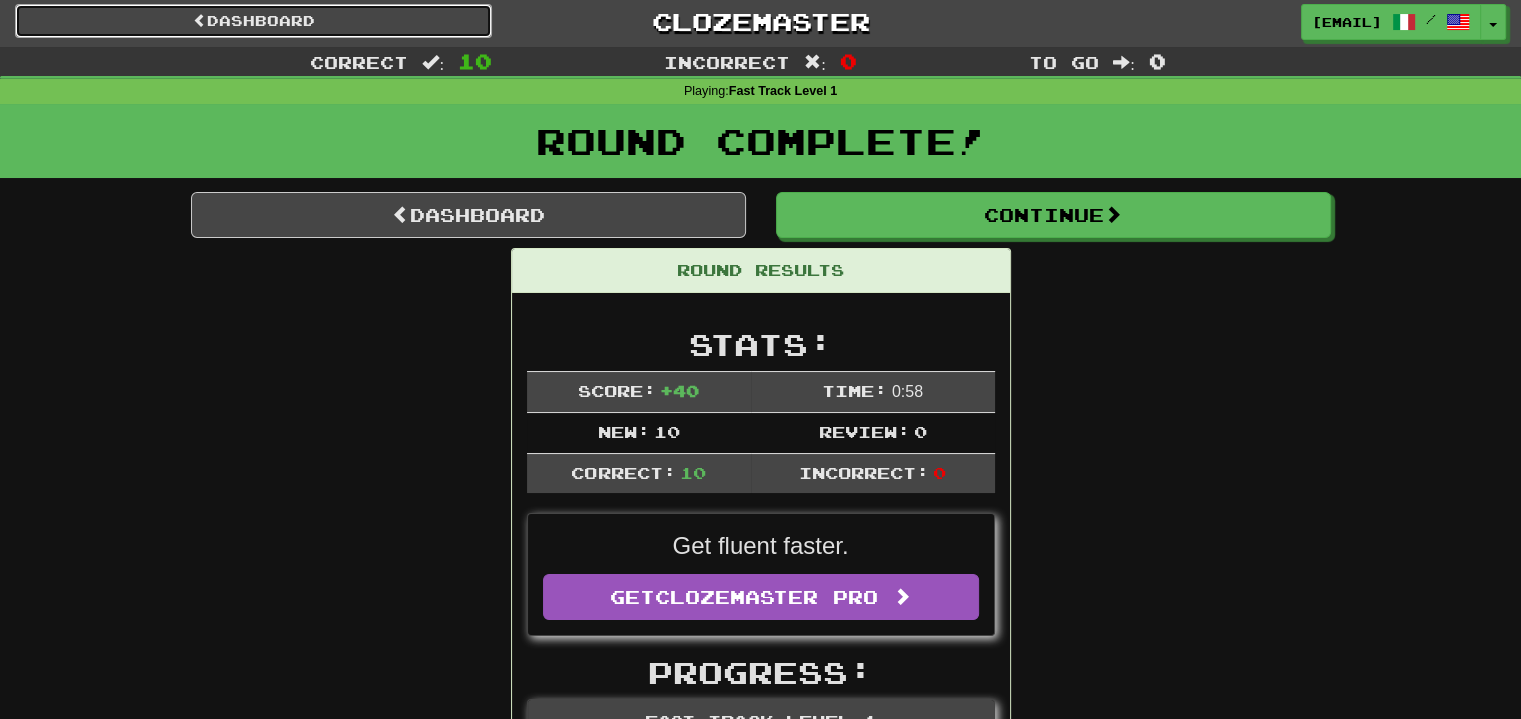click on "Dashboard" at bounding box center [253, 21] 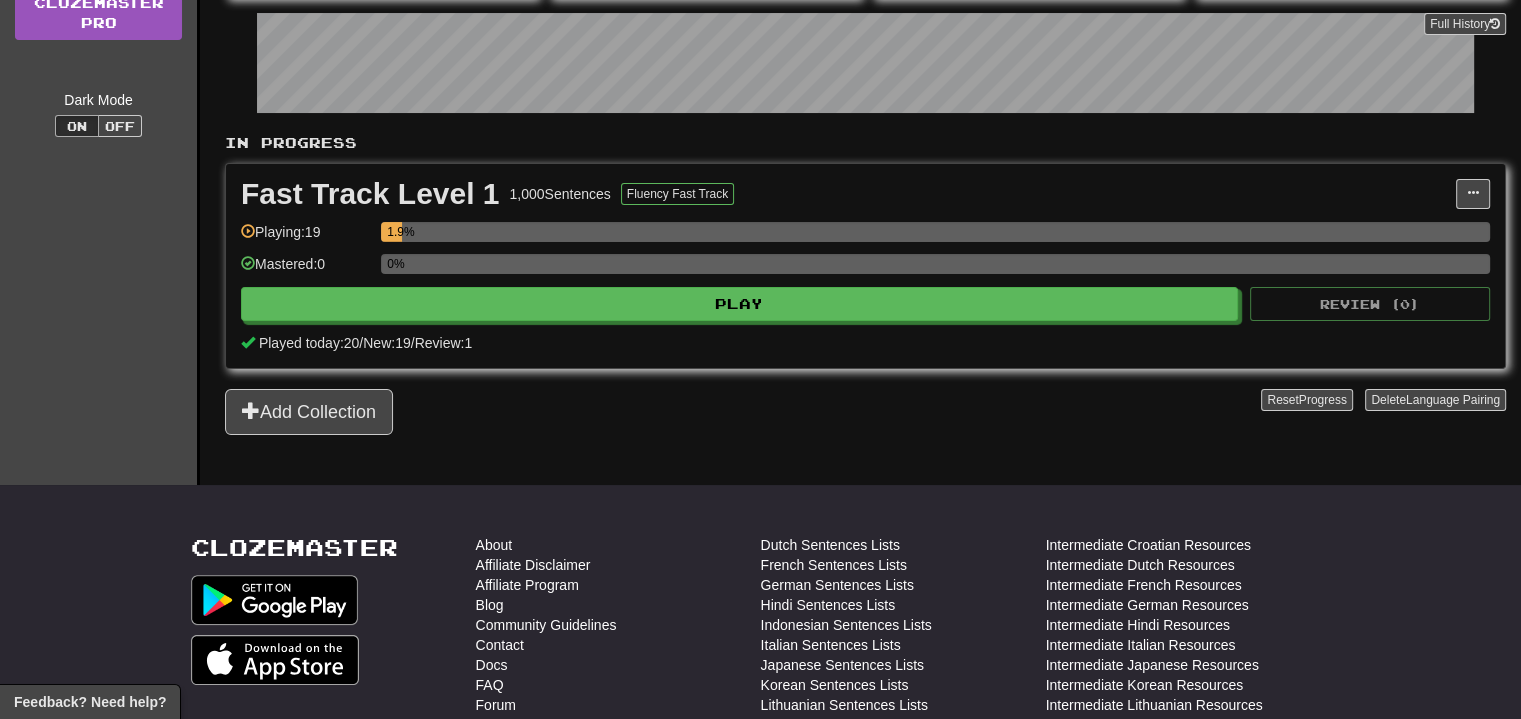scroll, scrollTop: 0, scrollLeft: 0, axis: both 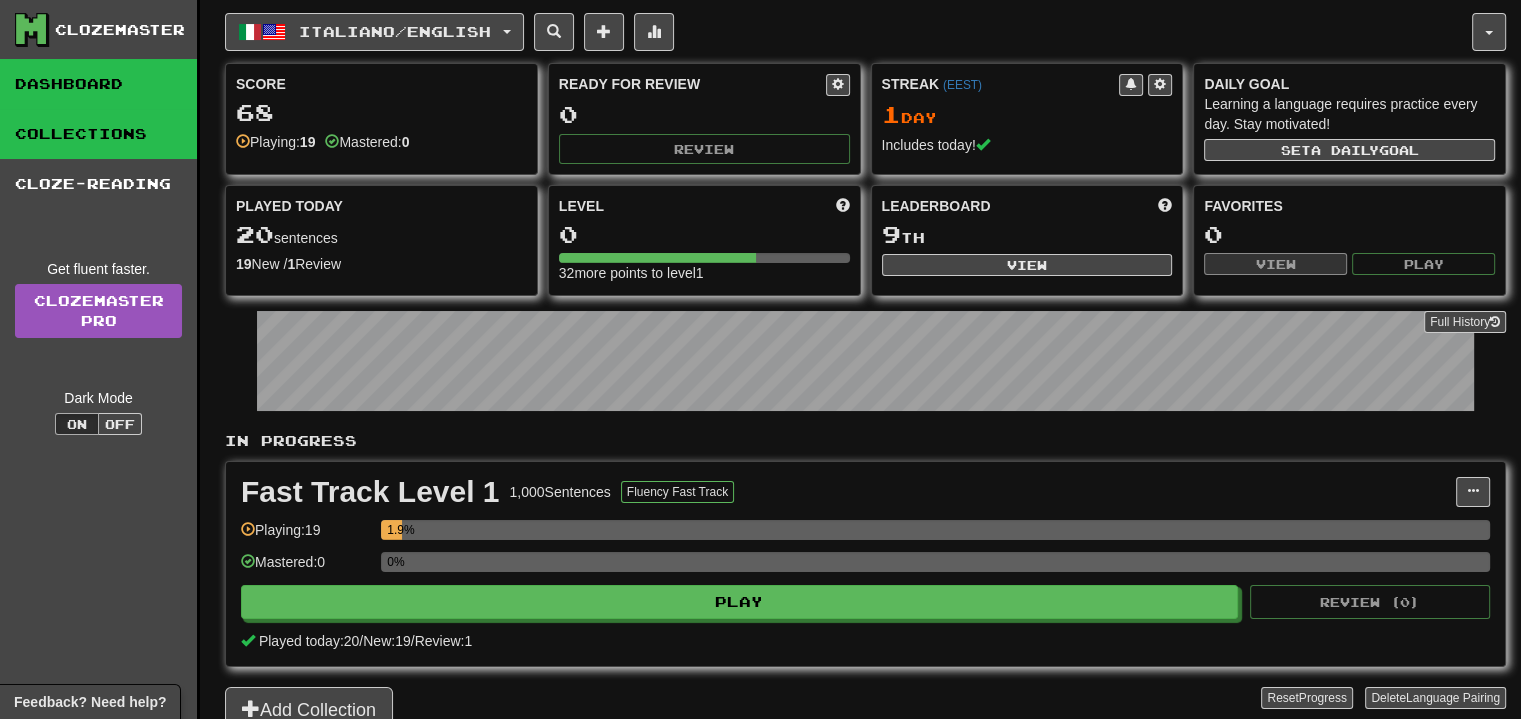 click on "Collections" at bounding box center (98, 134) 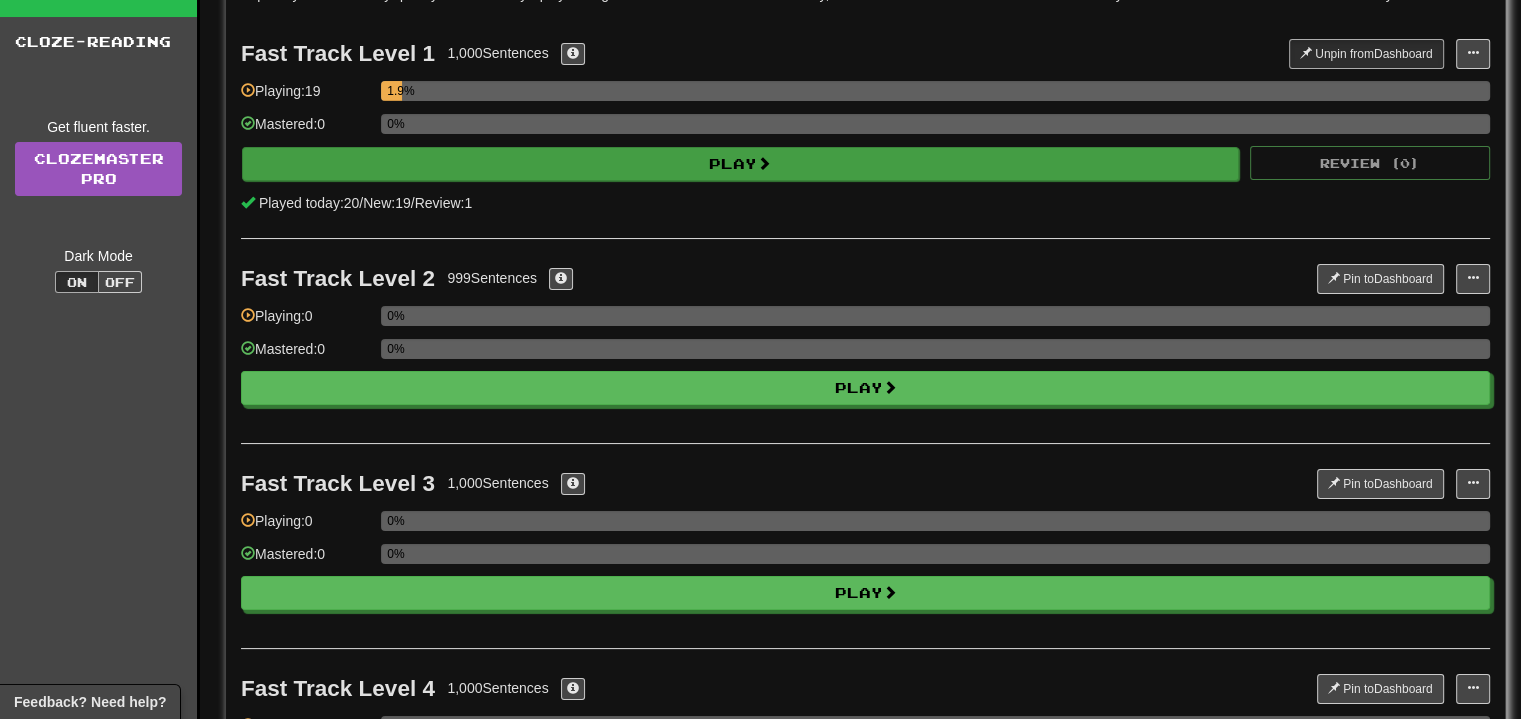 scroll, scrollTop: 0, scrollLeft: 0, axis: both 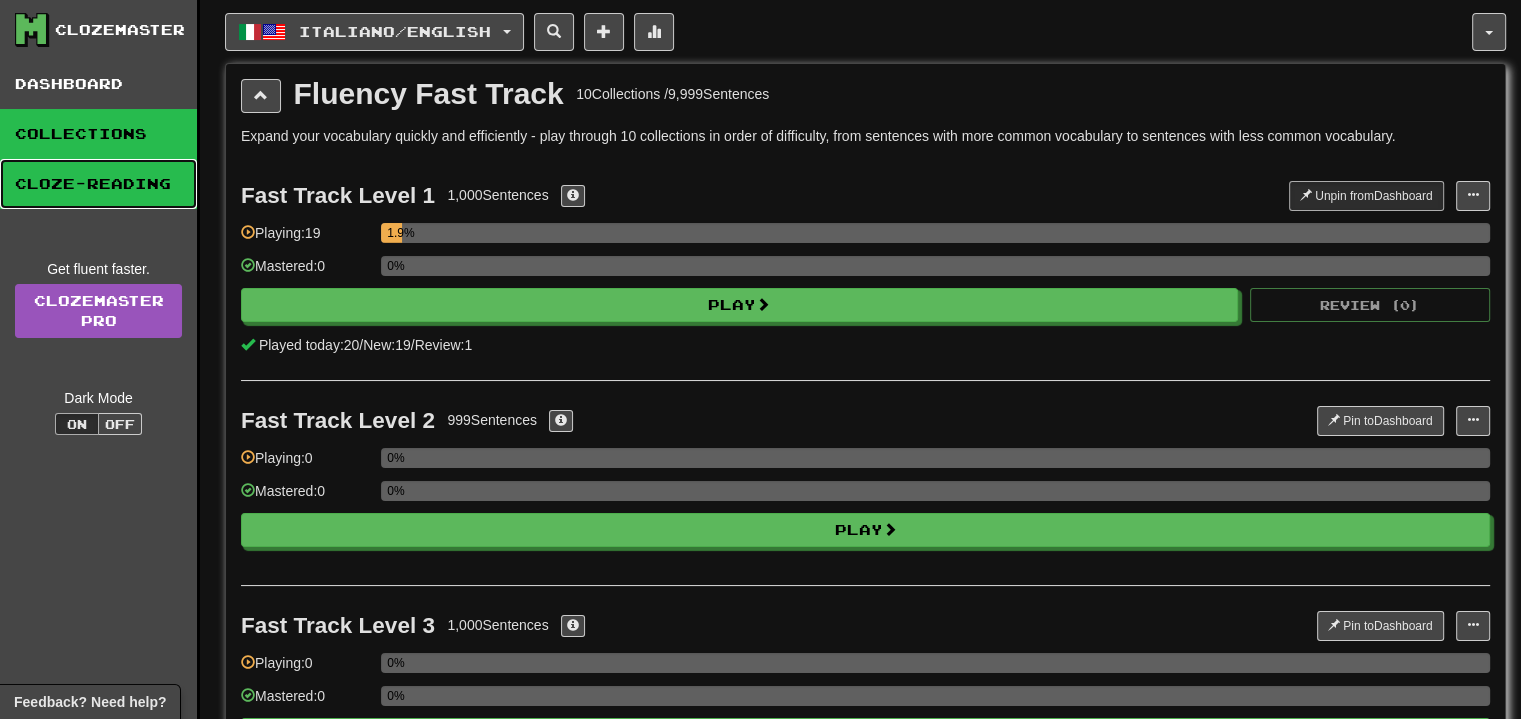 click on "Cloze-Reading" at bounding box center (98, 184) 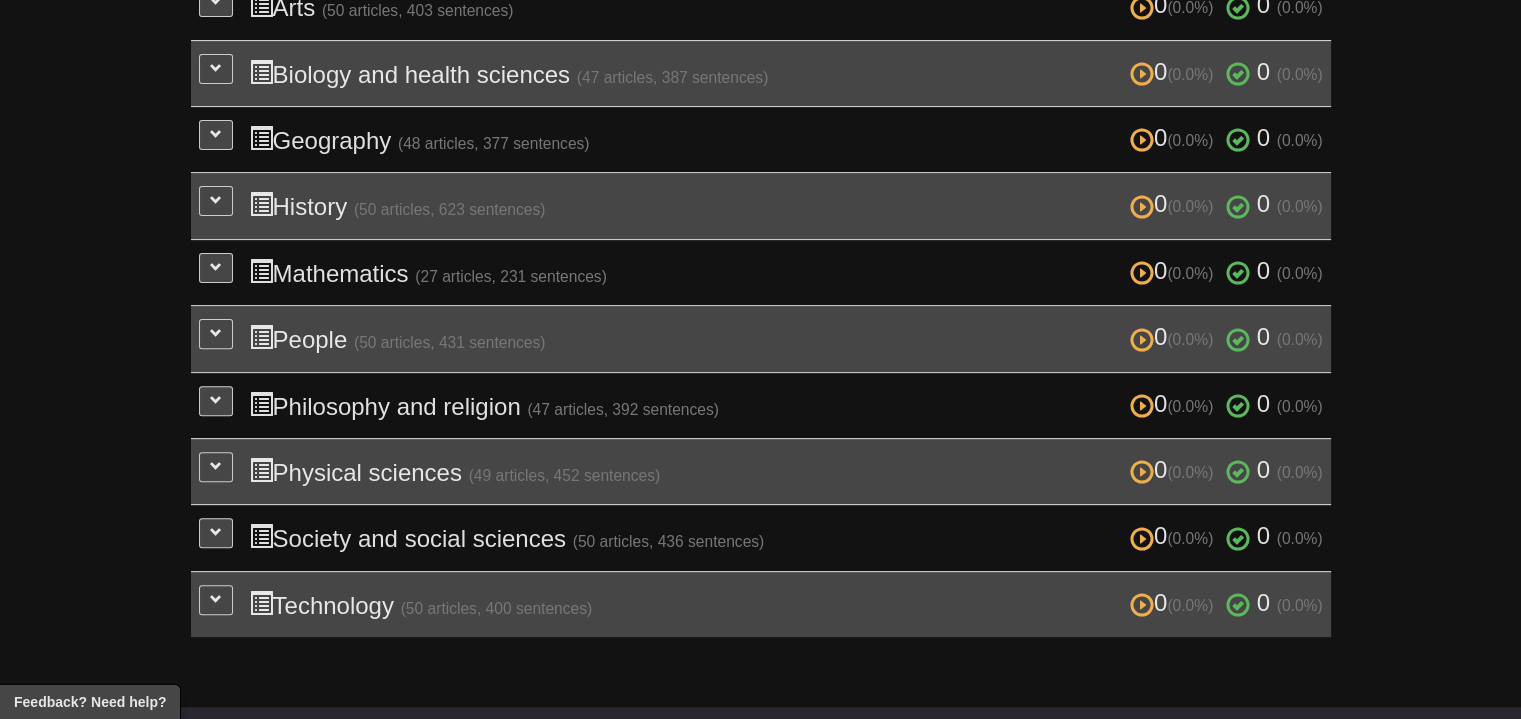 scroll, scrollTop: 620, scrollLeft: 0, axis: vertical 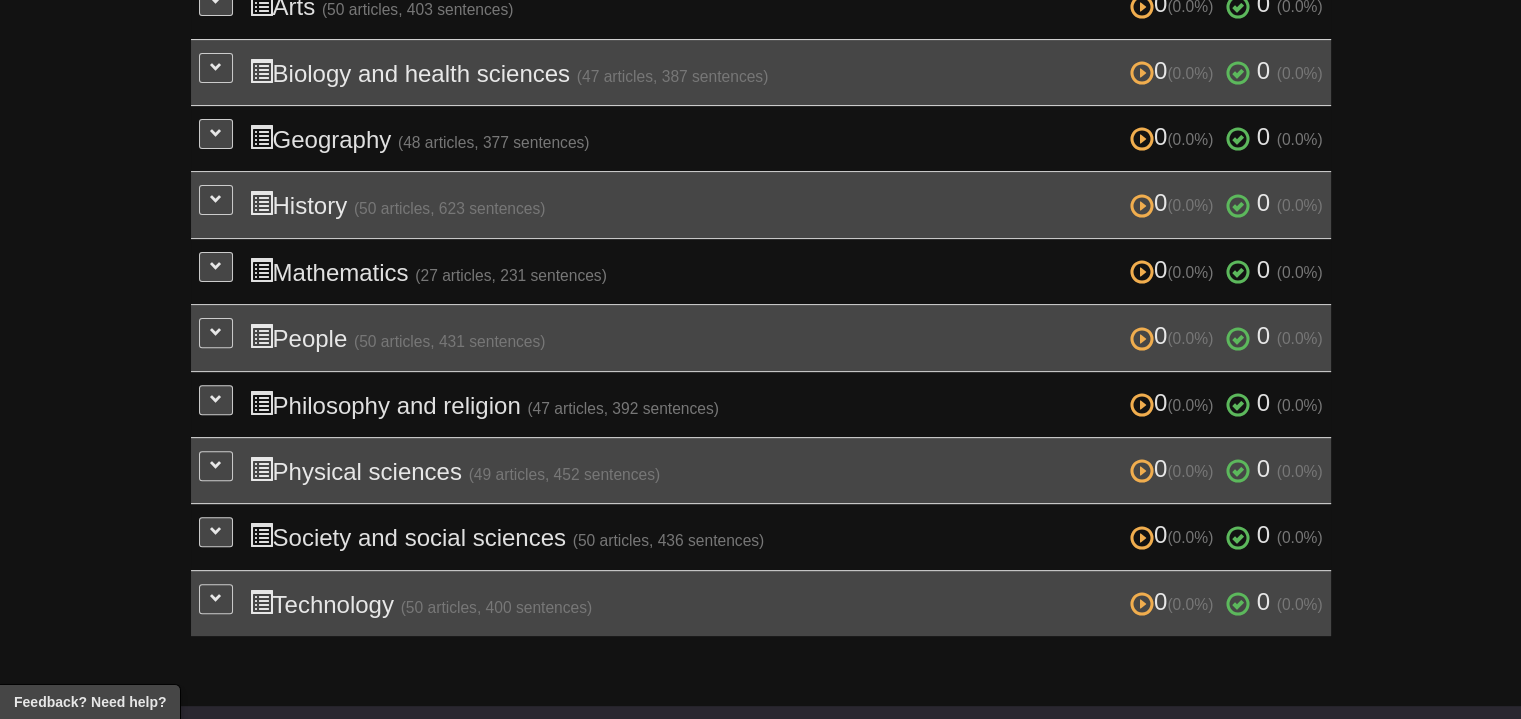 click on "0
(0.0%)
0
(0.0%)
People
(50 articles, 431 sentences)
0
(0.0%)
0
(0.0%)
Loading..." at bounding box center [761, 338] 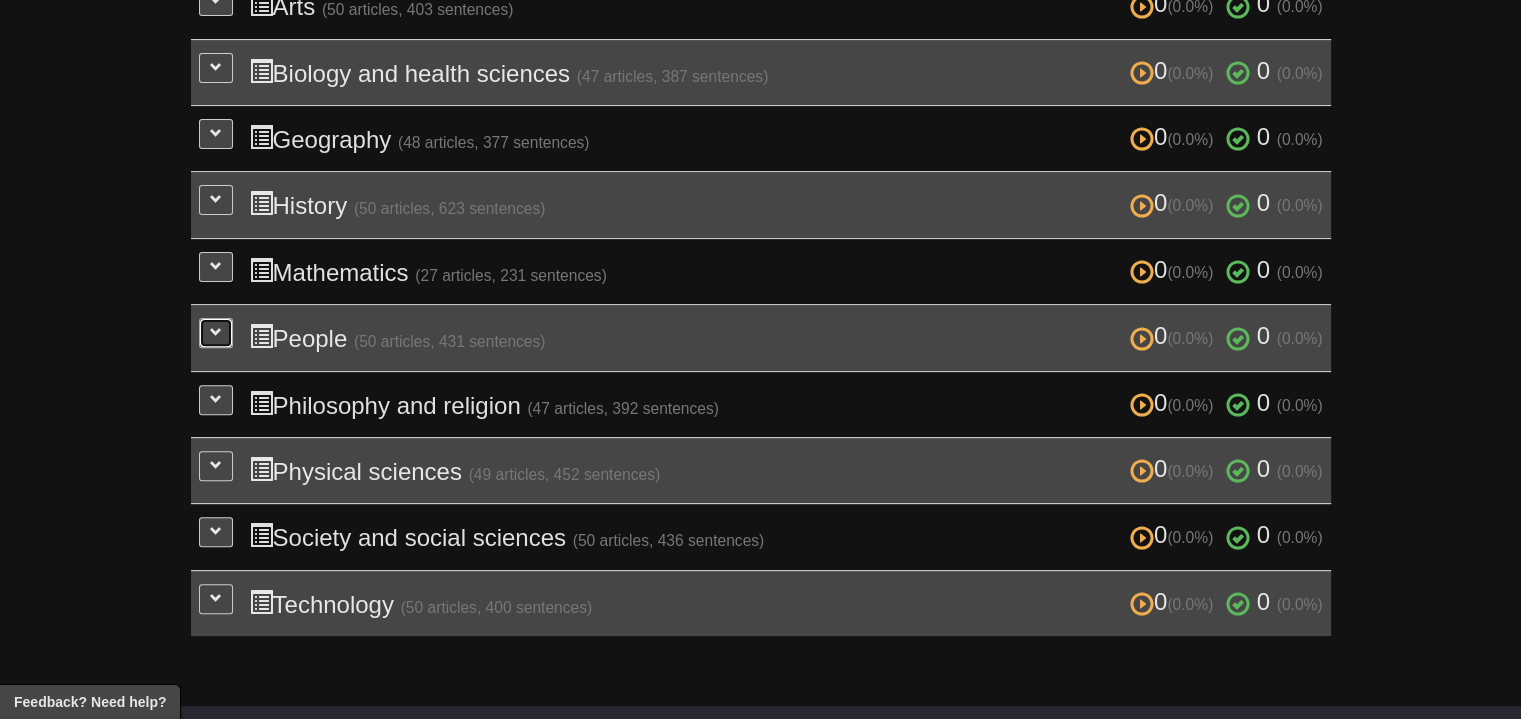 click at bounding box center (216, 332) 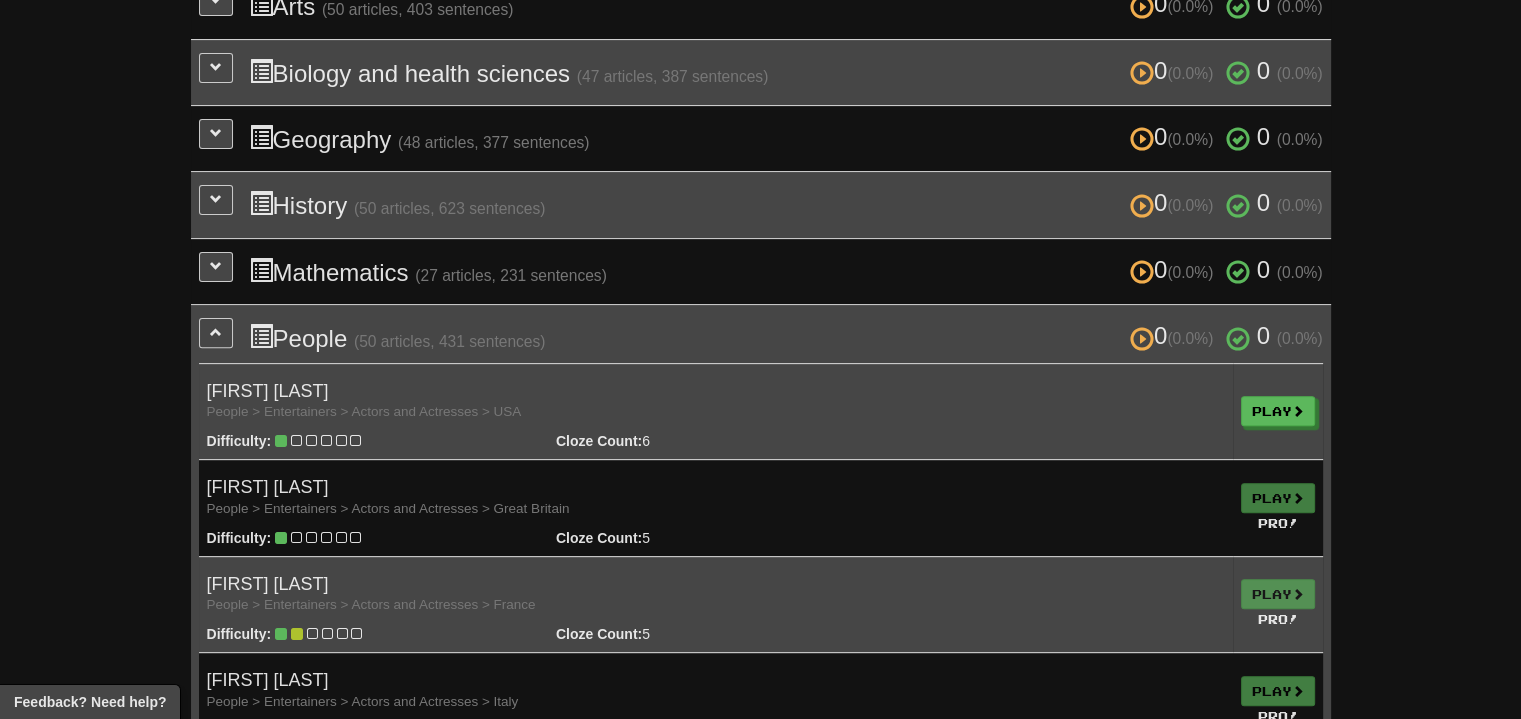 drag, startPoint x: 1430, startPoint y: 1, endPoint x: 67, endPoint y: 63, distance: 1364.4094 